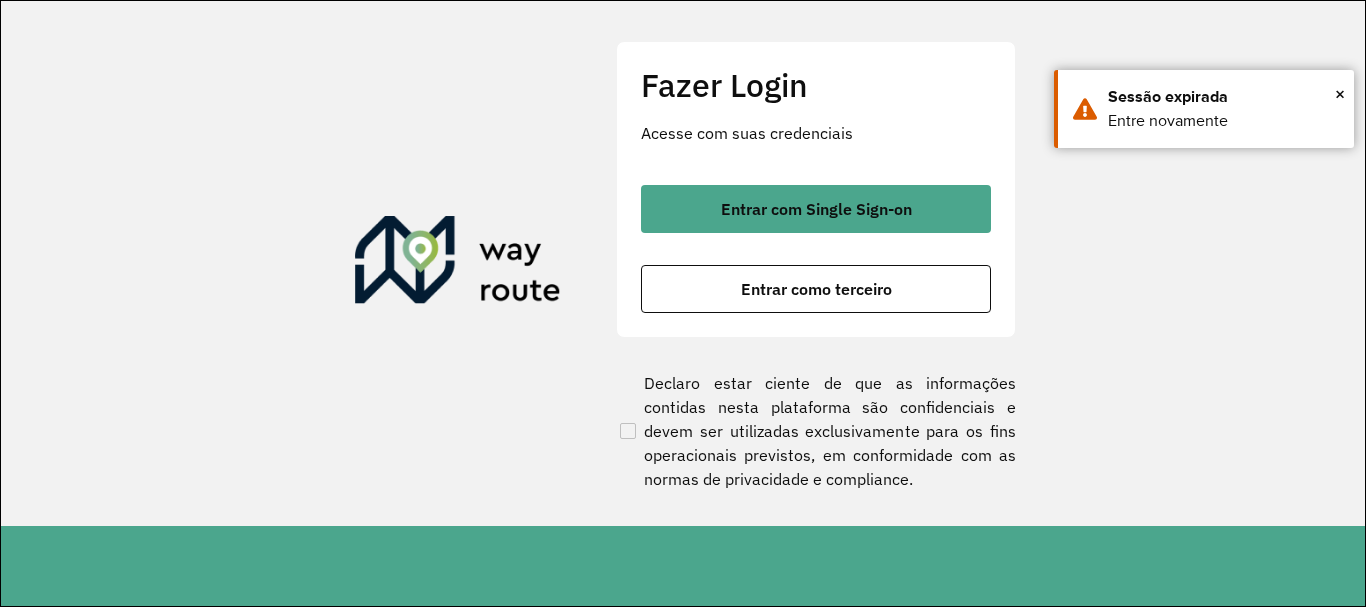 scroll, scrollTop: 0, scrollLeft: 0, axis: both 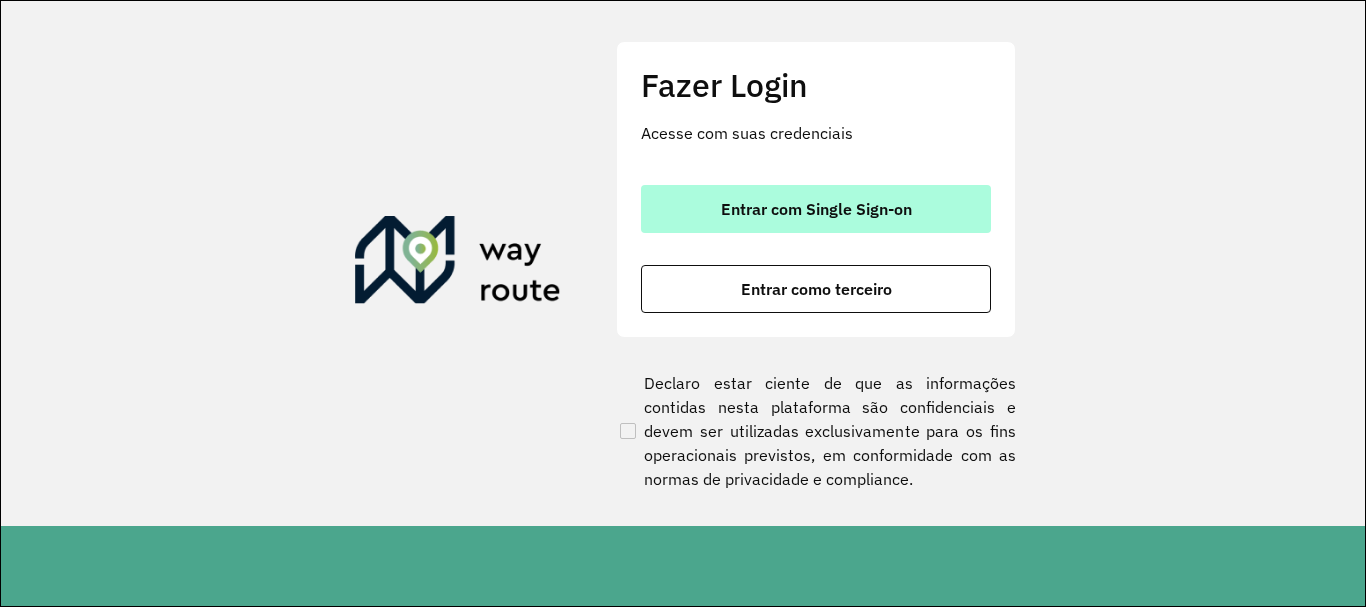 click on "Entrar com Single Sign-on" at bounding box center (816, 209) 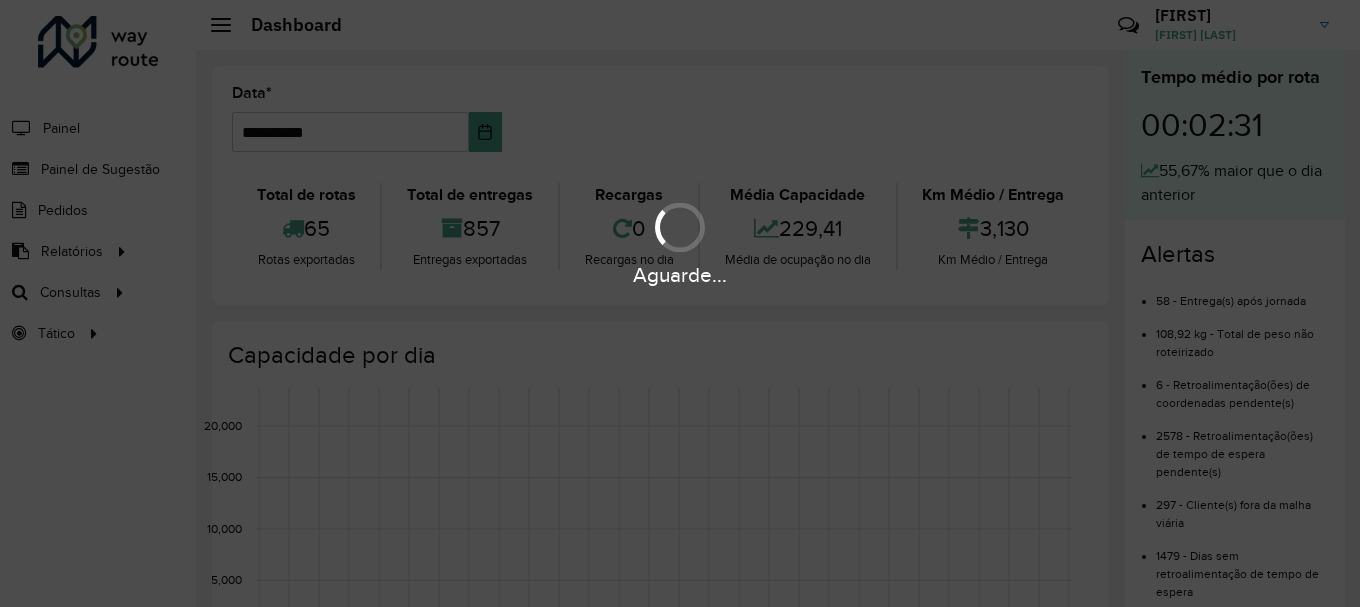 scroll, scrollTop: 0, scrollLeft: 0, axis: both 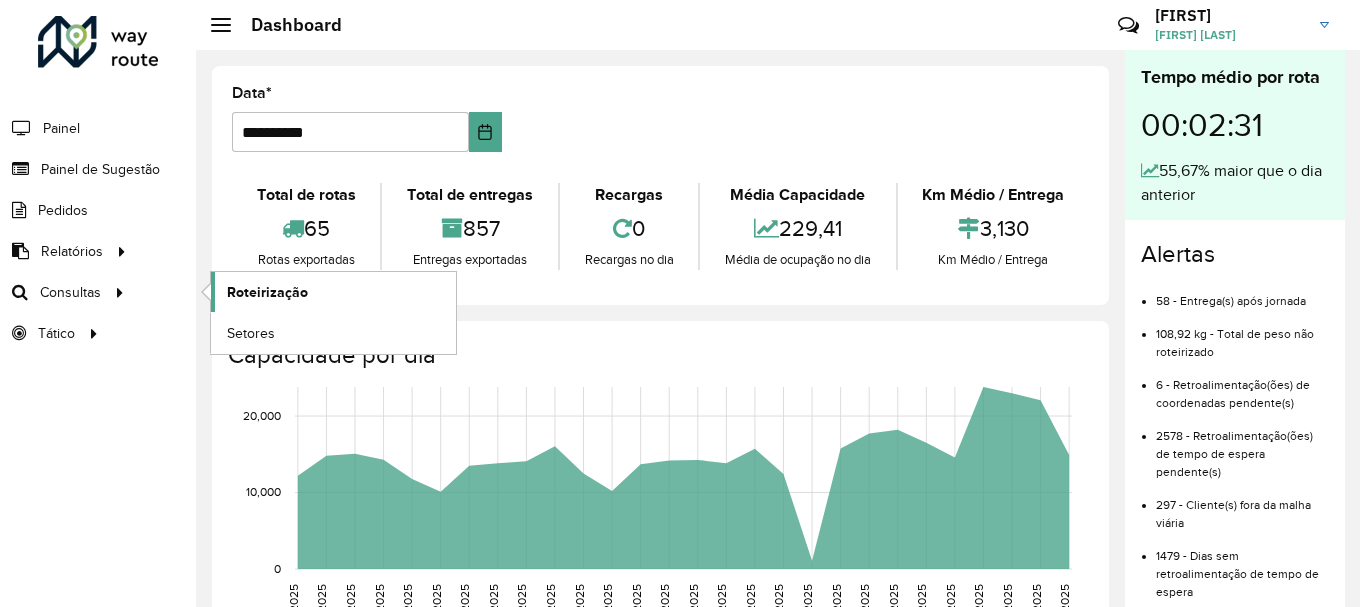 click on "Roteirização" 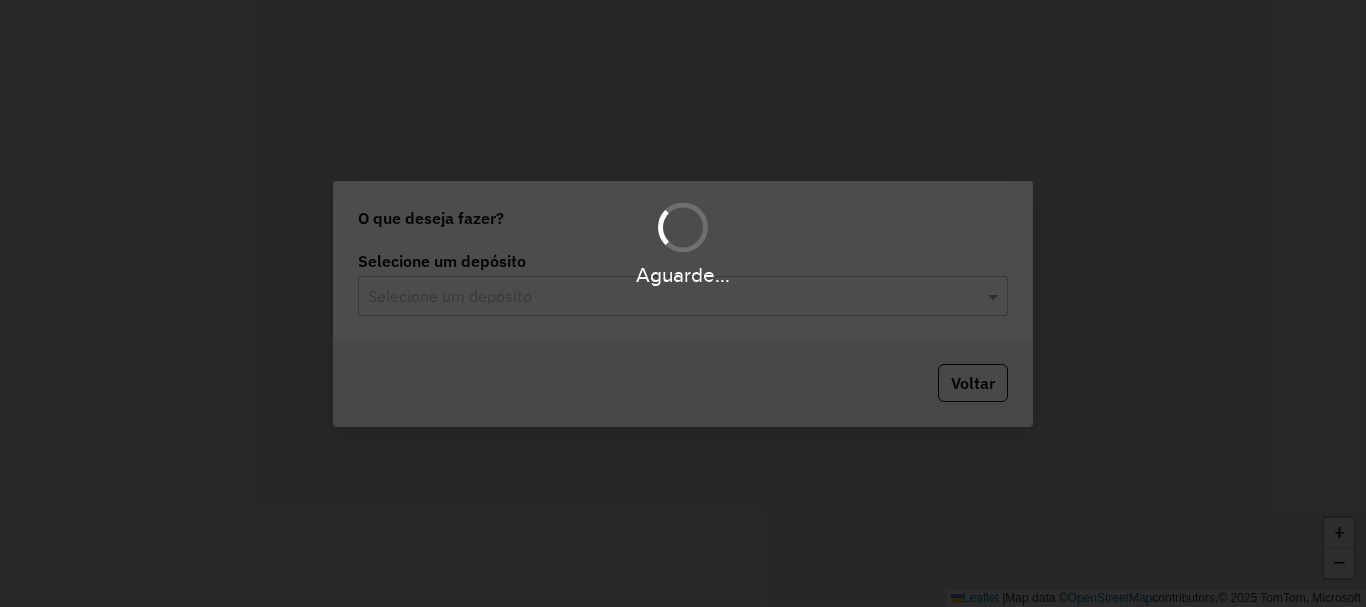 scroll, scrollTop: 0, scrollLeft: 0, axis: both 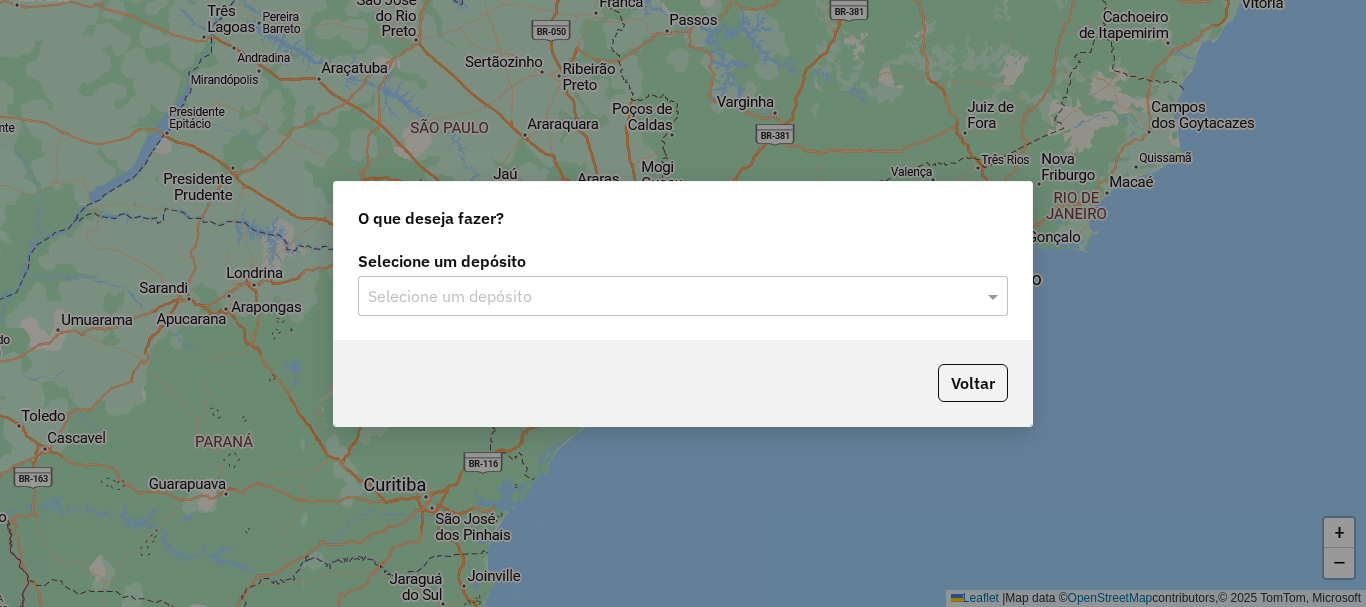 click 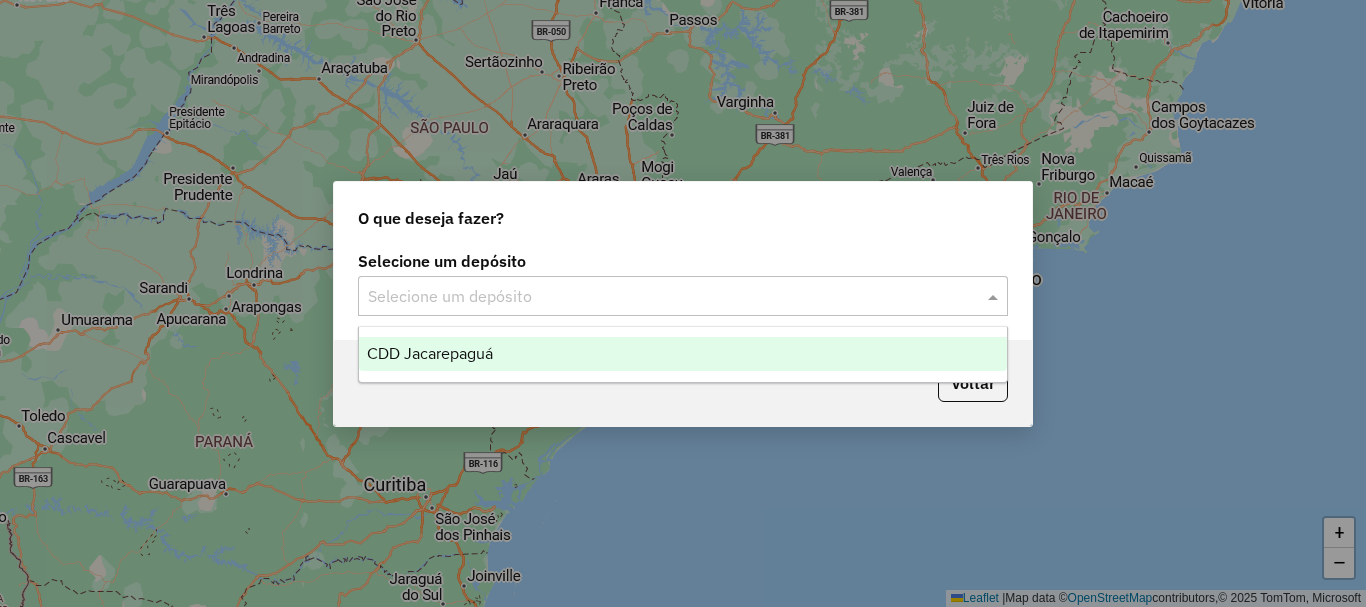 click on "CDD Jacarepaguá" at bounding box center [683, 354] 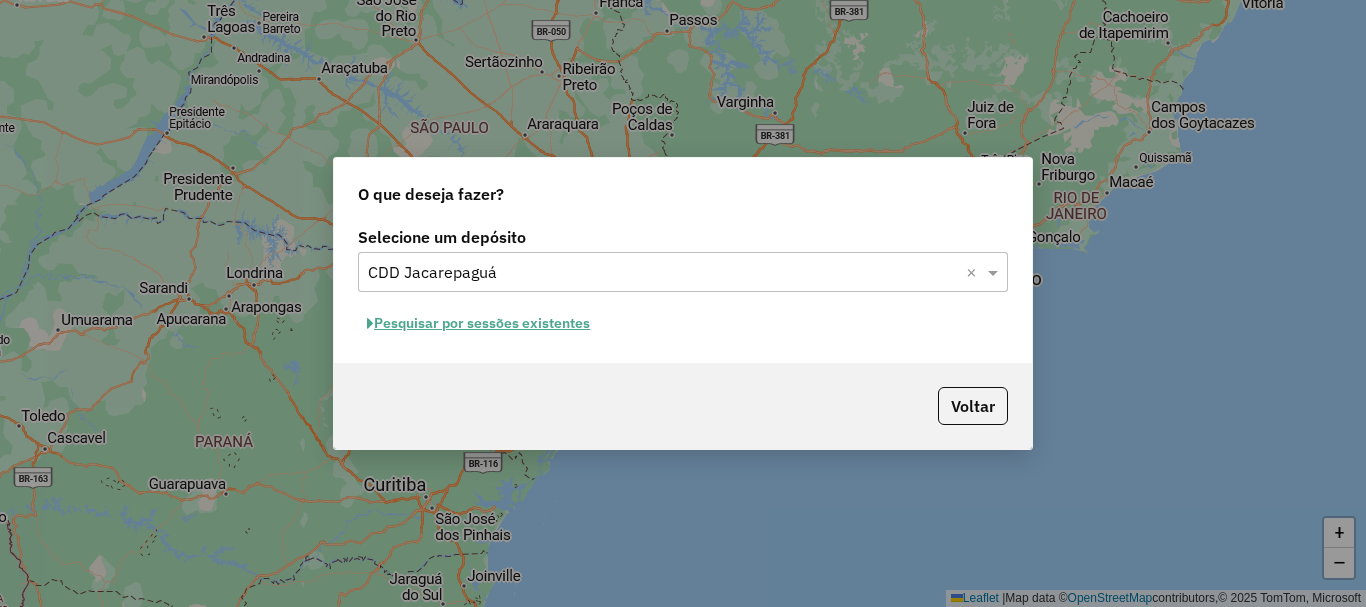 click on "Pesquisar por sessões existentes" 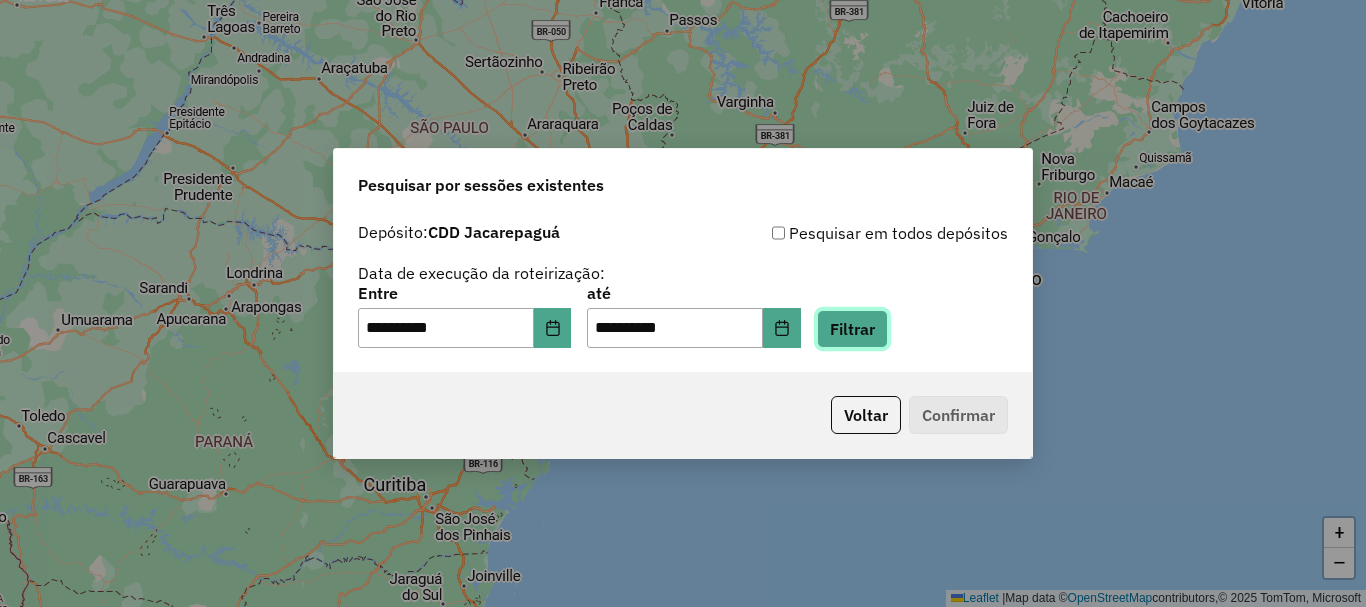 click on "Filtrar" 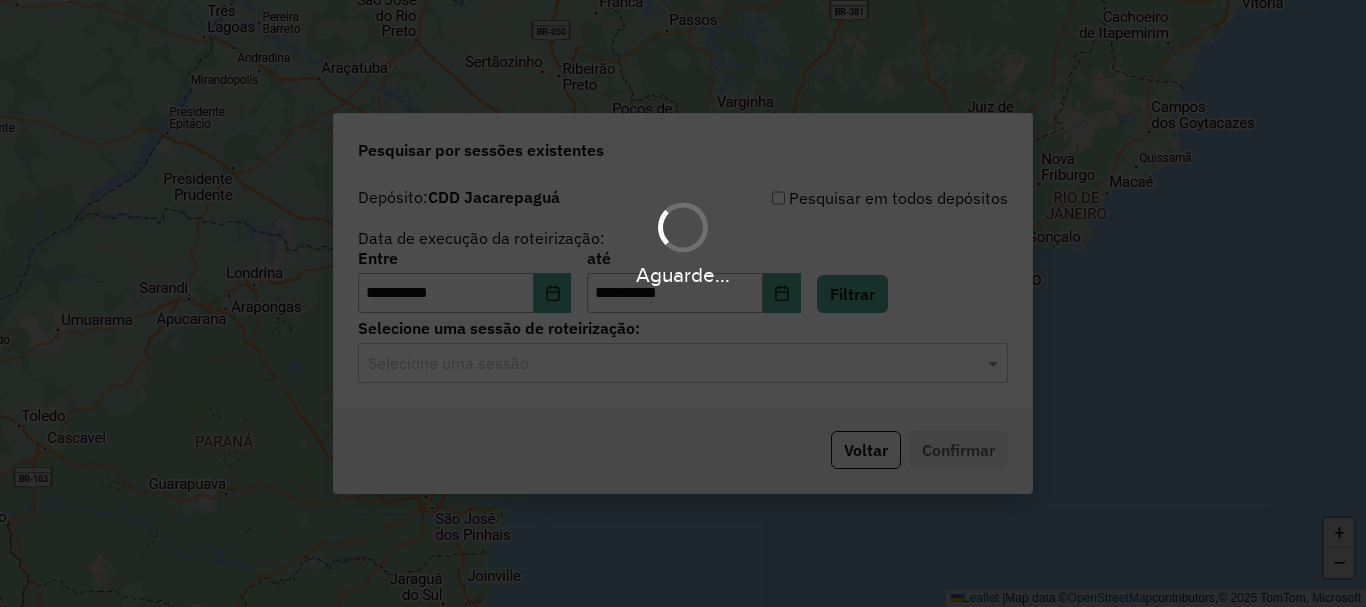 click on "**********" at bounding box center [683, 303] 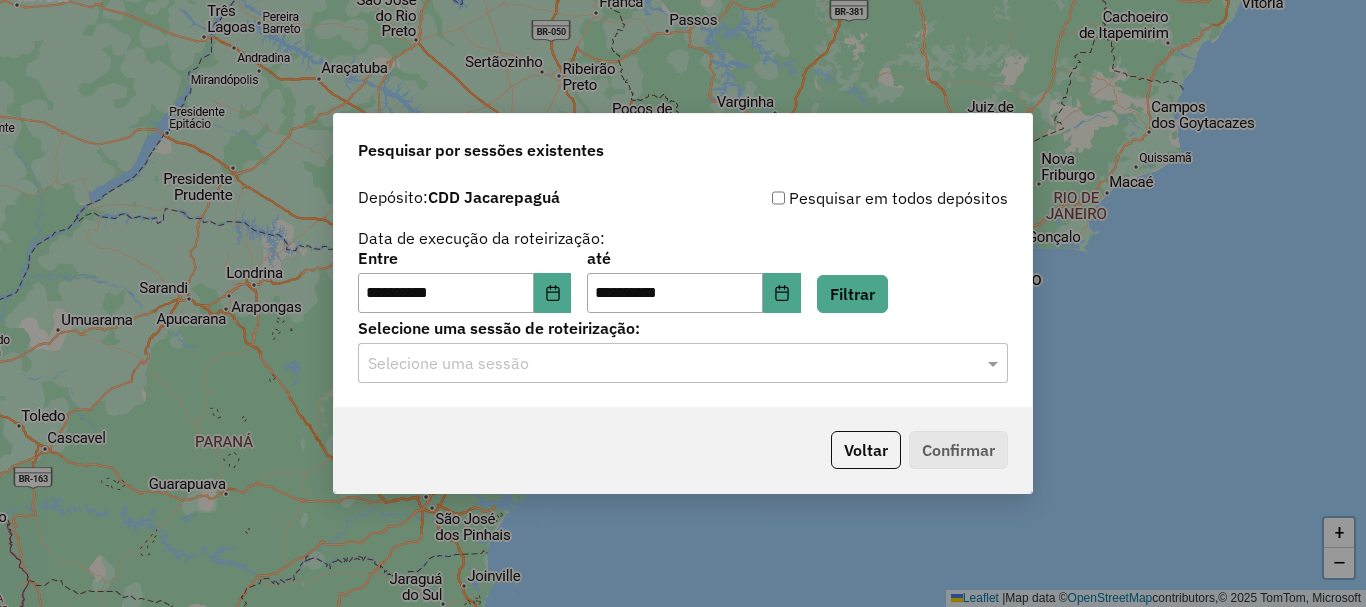 click on "Selecione uma sessão" 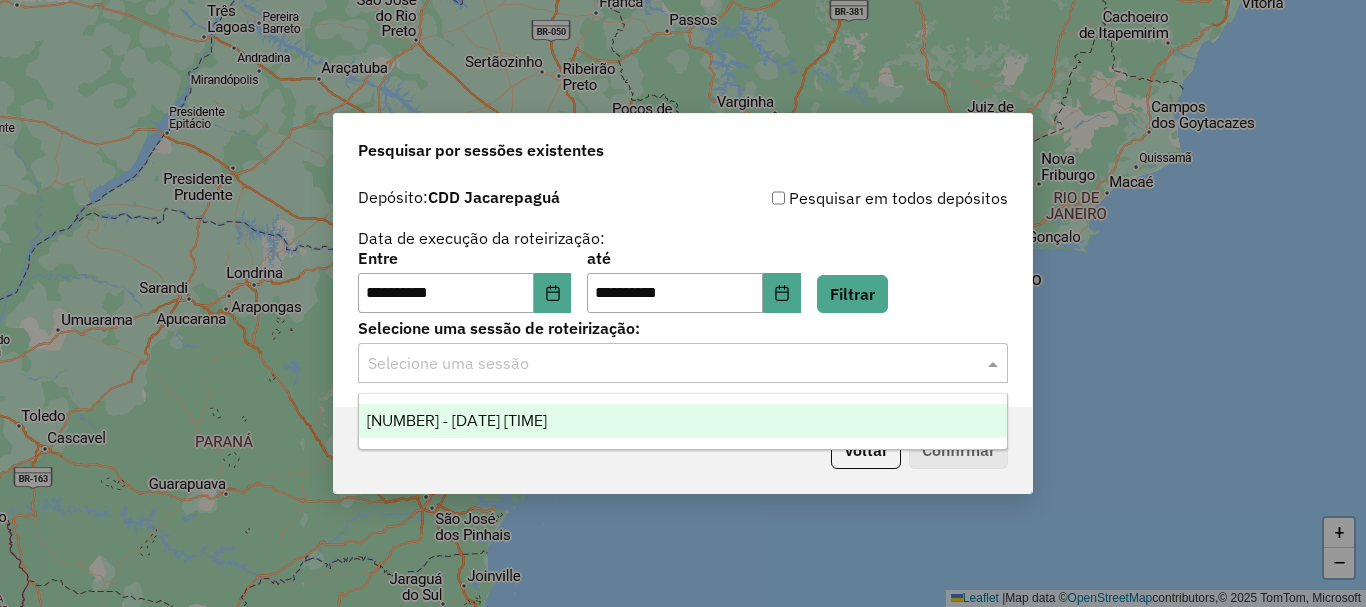 click on "1221696 - 01/08/2025 19:16" at bounding box center [683, 421] 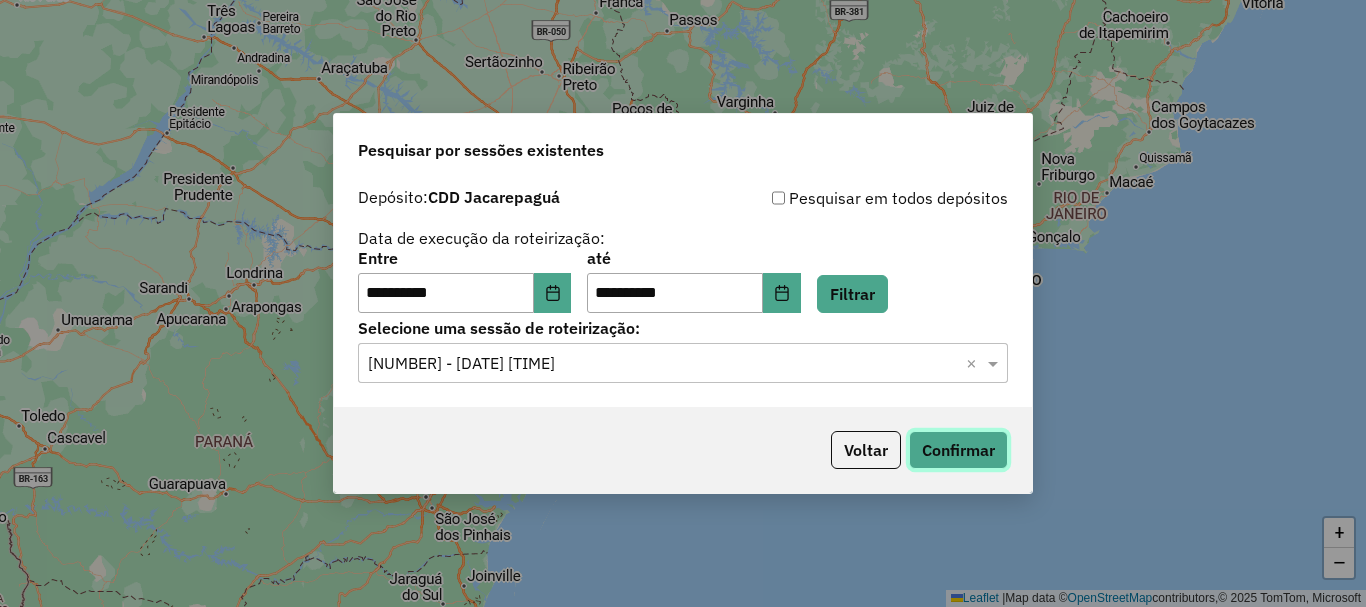 click on "Confirmar" 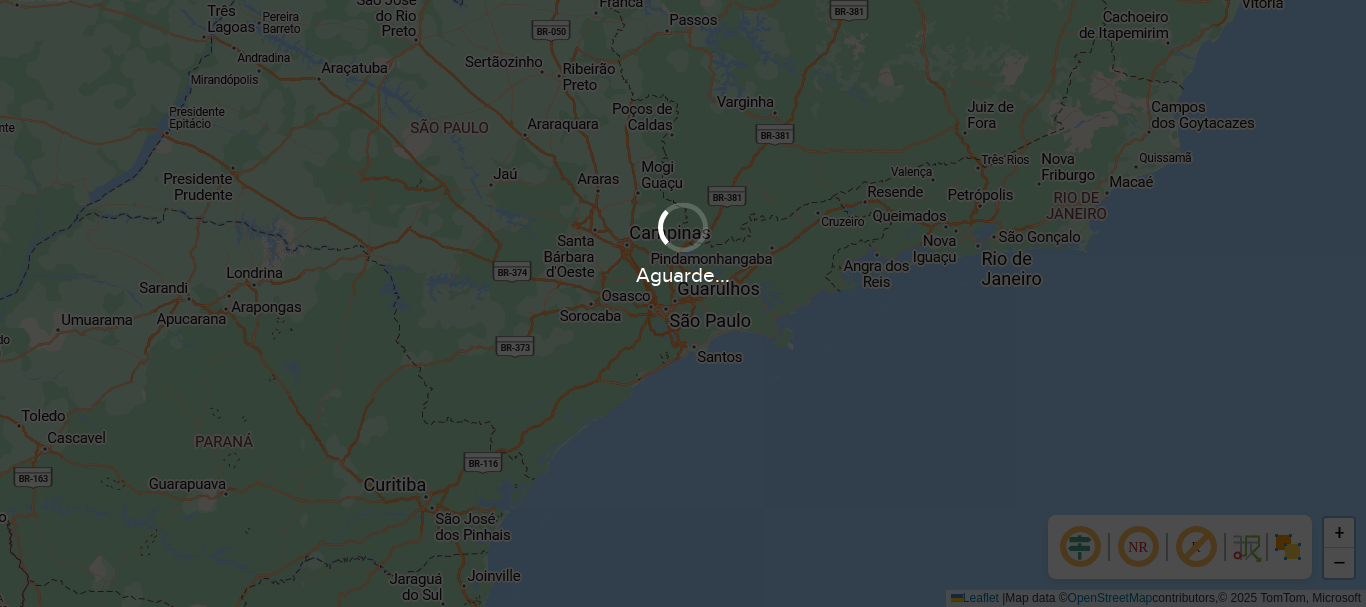 scroll, scrollTop: 0, scrollLeft: 0, axis: both 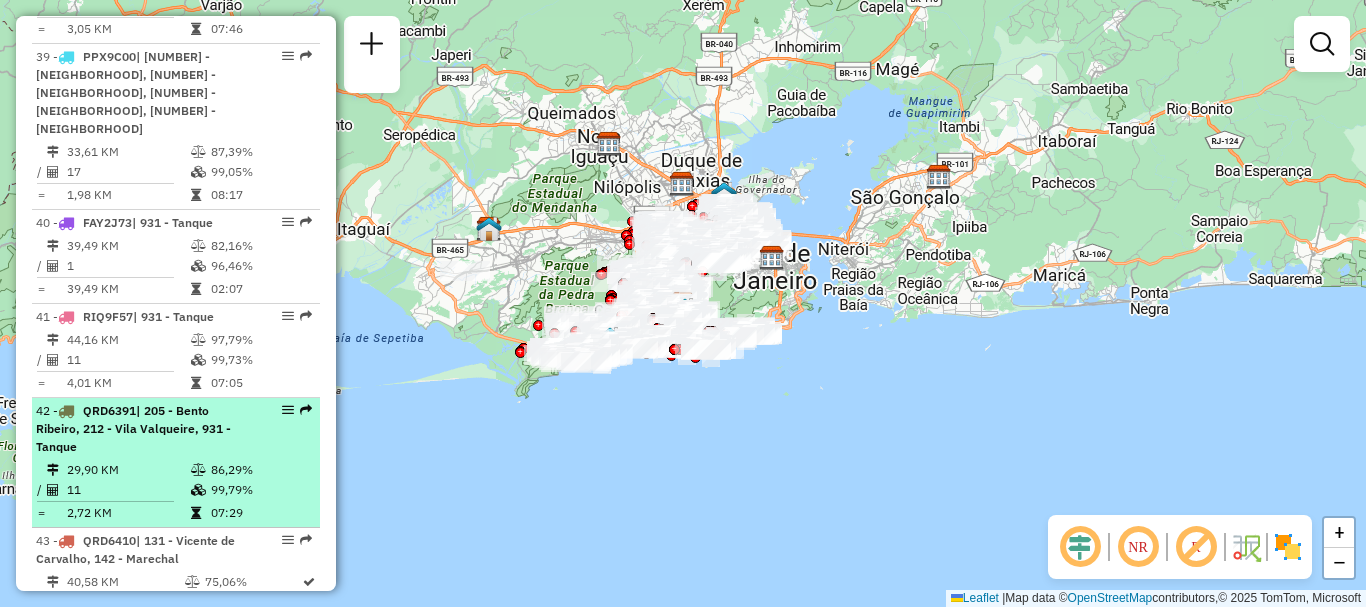 click on "86,29%" at bounding box center [260, 470] 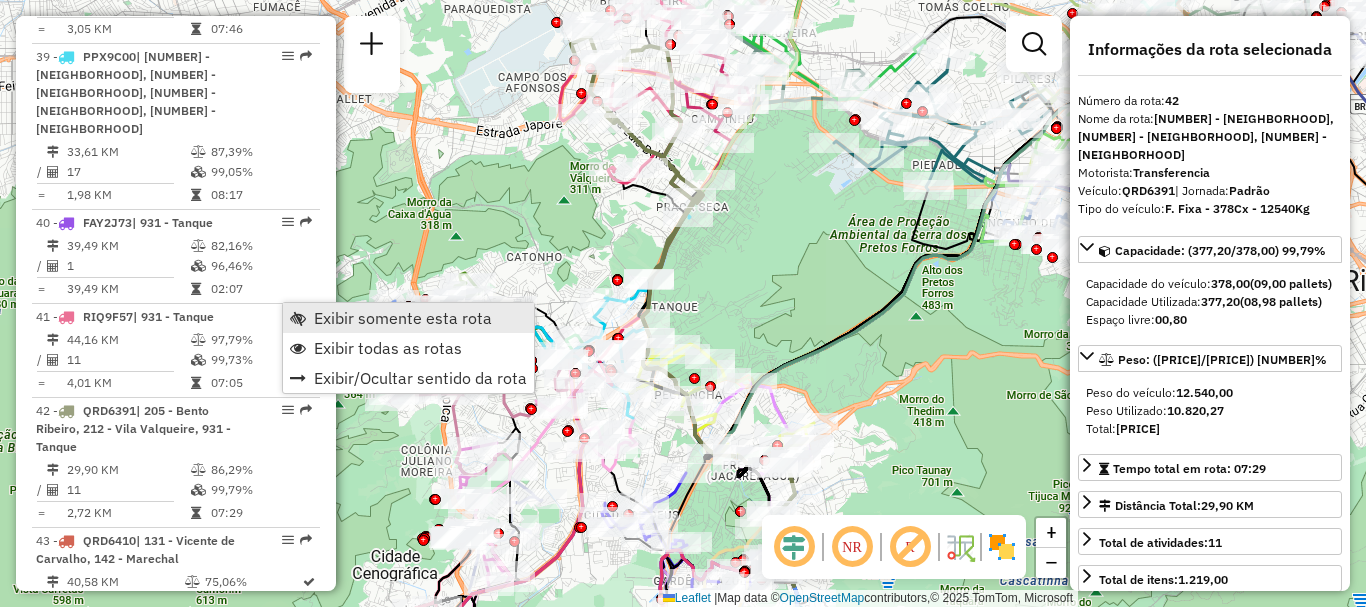 click on "Exibir somente esta rota" at bounding box center (403, 318) 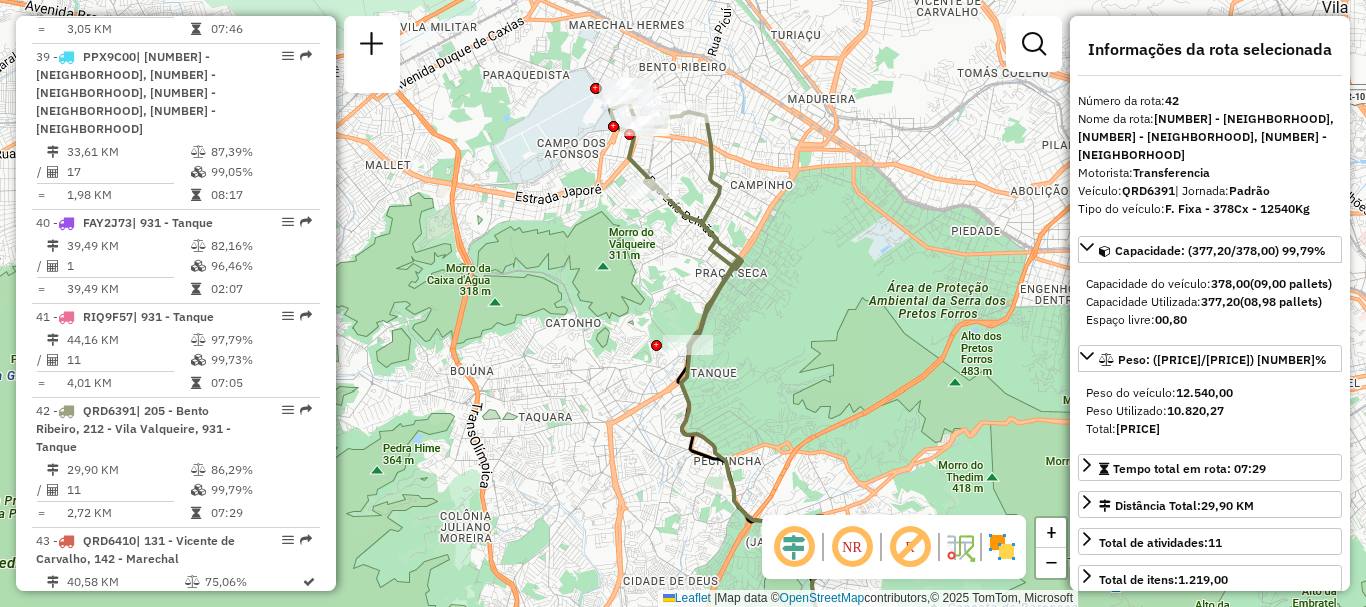 drag, startPoint x: 549, startPoint y: 321, endPoint x: 561, endPoint y: 344, distance: 25.942244 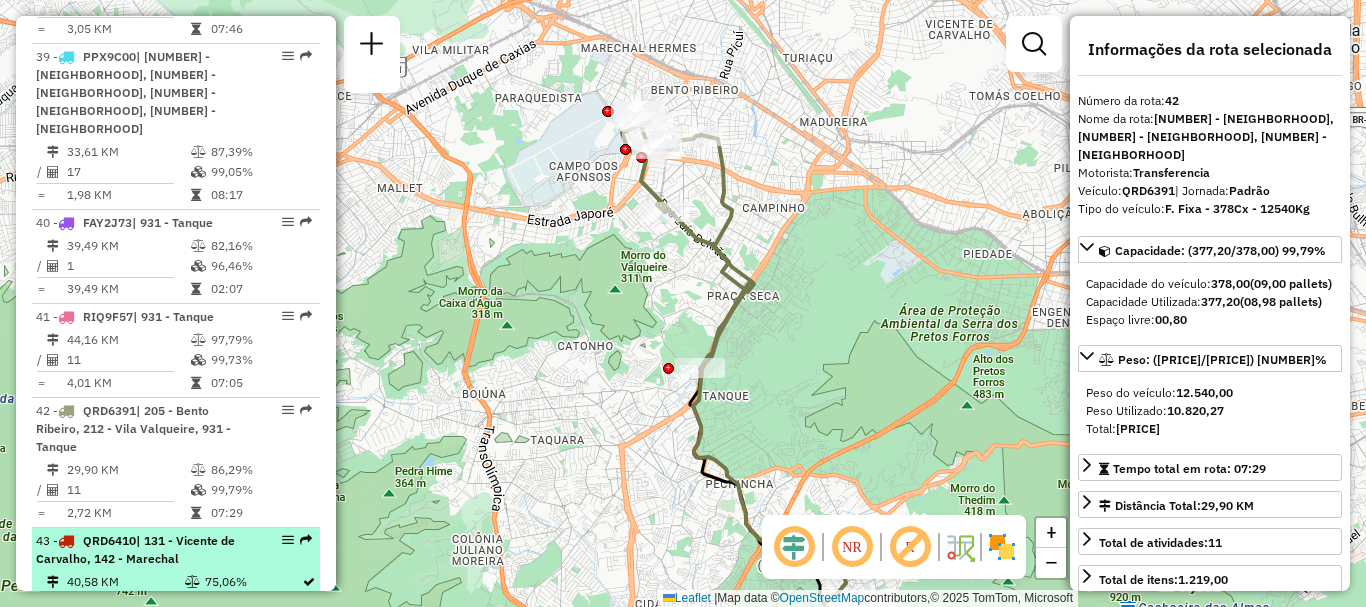 click on "96,78%" at bounding box center [252, 602] 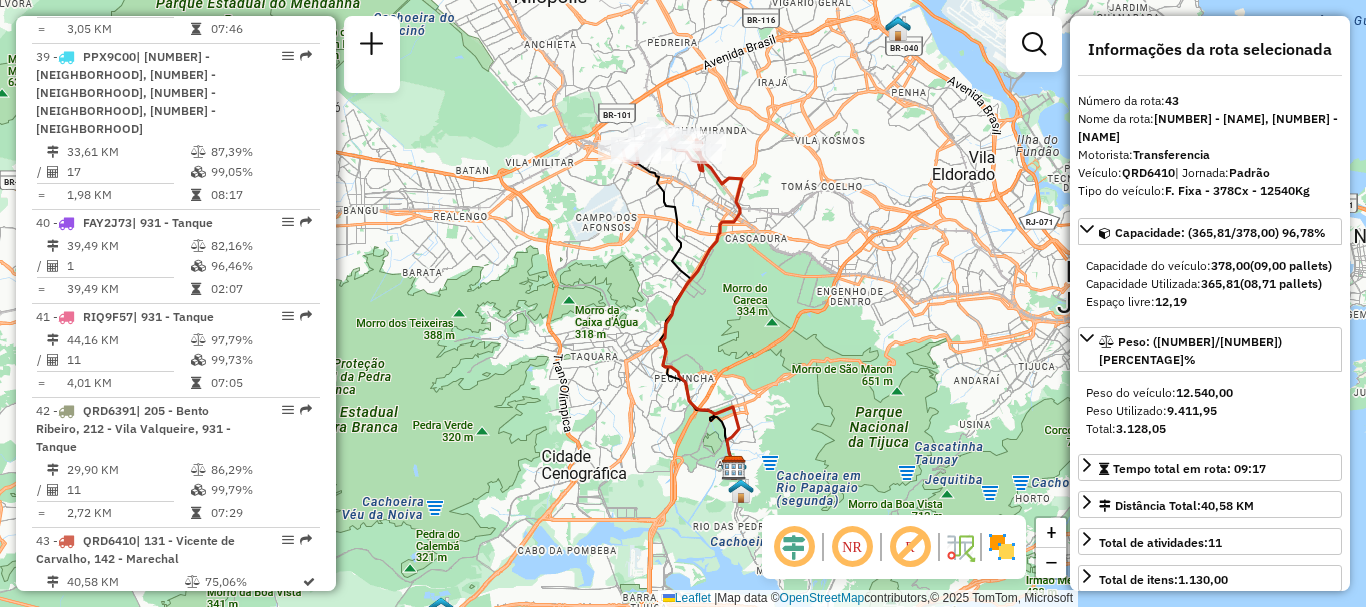 scroll, scrollTop: 5853, scrollLeft: 0, axis: vertical 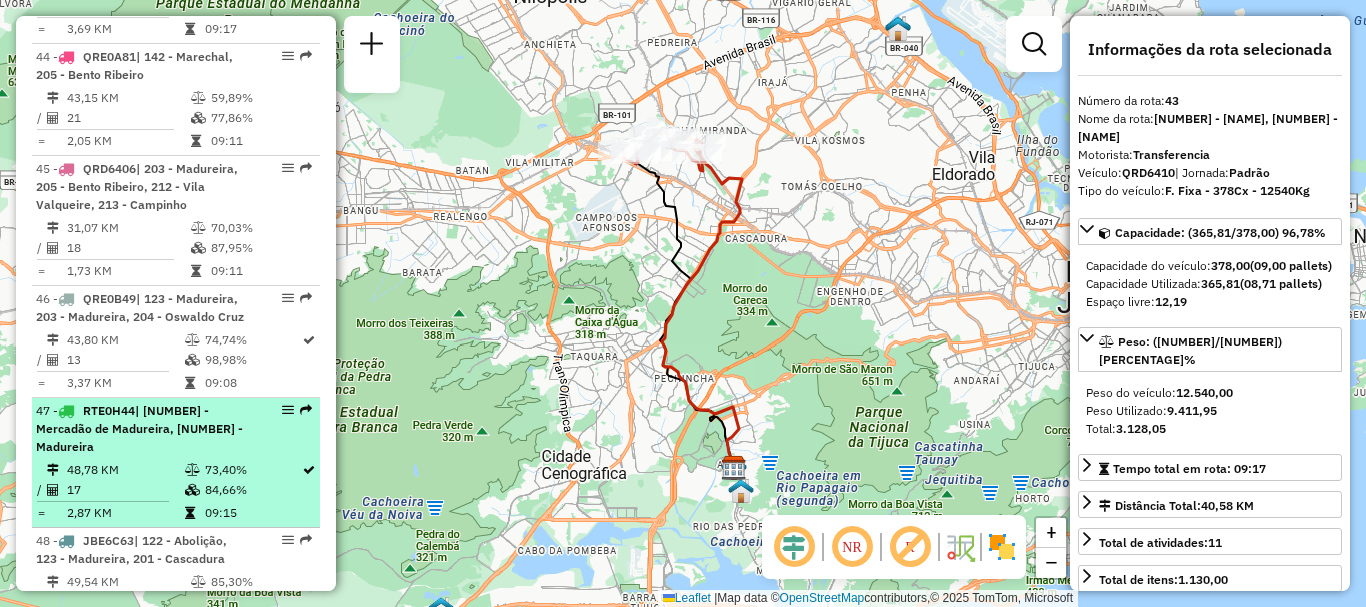 click on "| [NUMBER] - Mercadão de Madureira, [NUMBER] - Madureira" at bounding box center [139, 428] 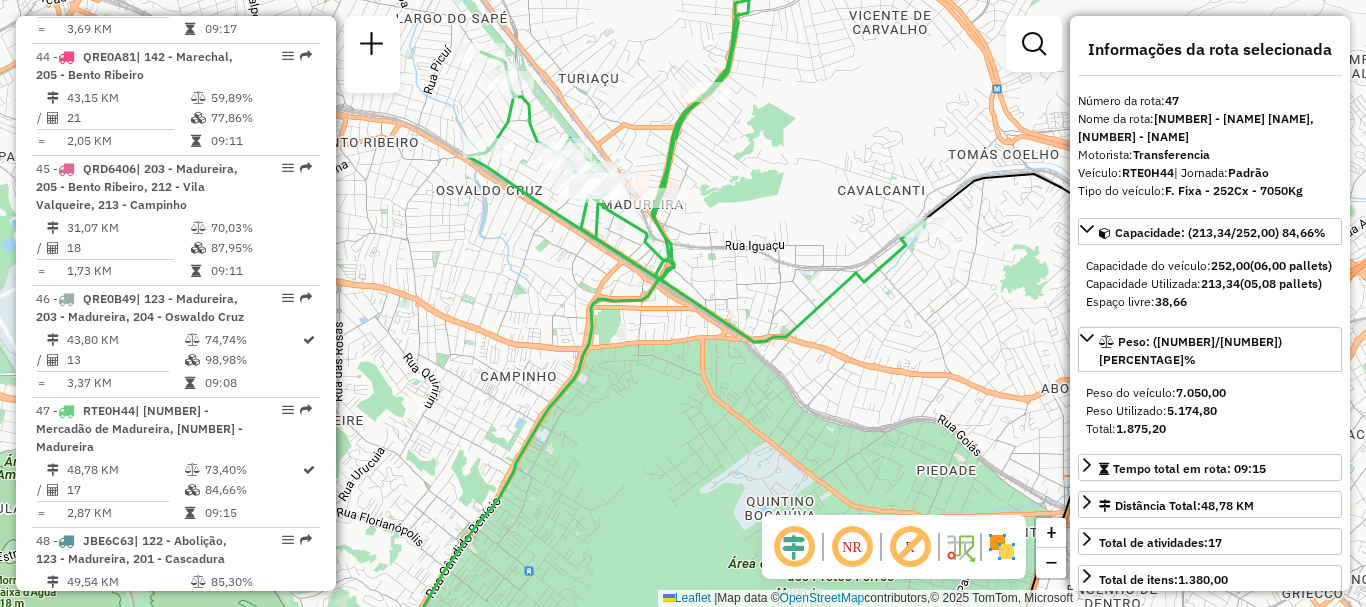 scroll, scrollTop: 5499, scrollLeft: 0, axis: vertical 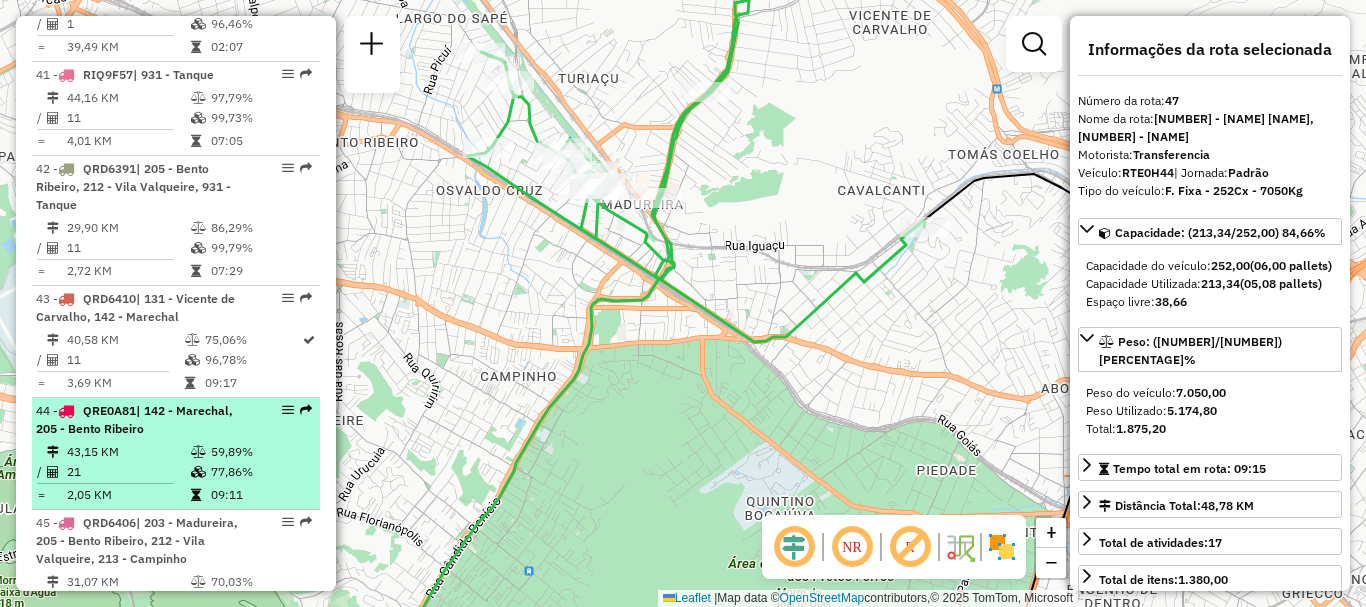 click on "43,15 KM" at bounding box center (128, 452) 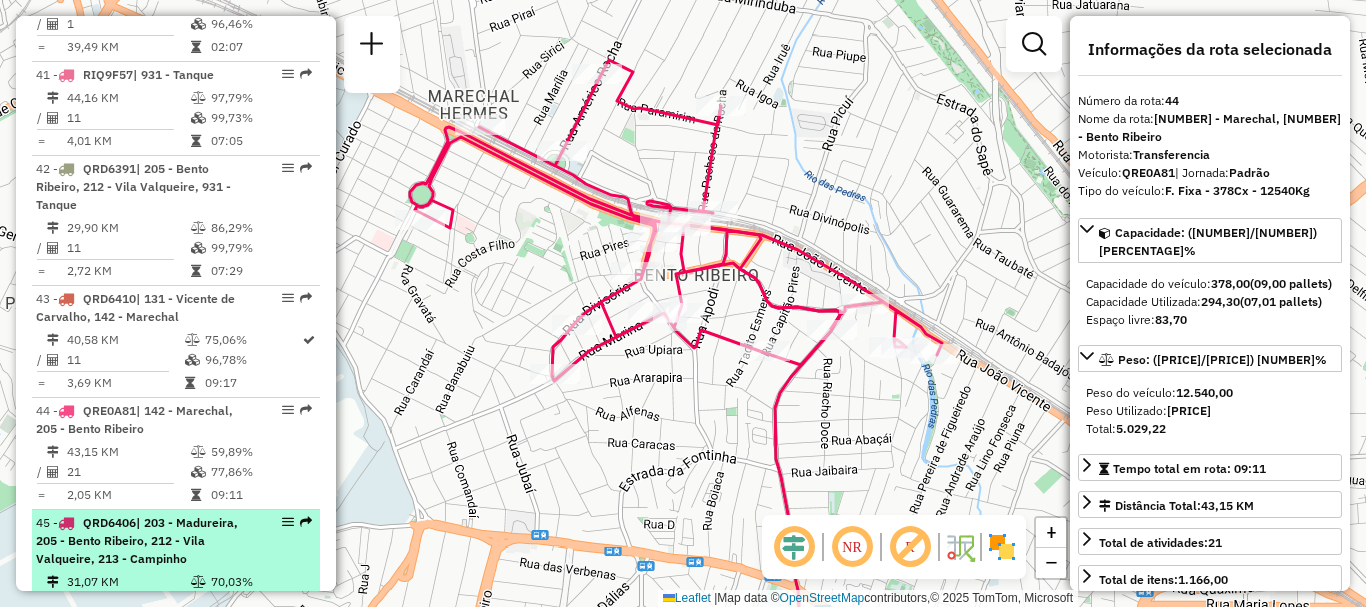click on "87,95%" at bounding box center [260, 602] 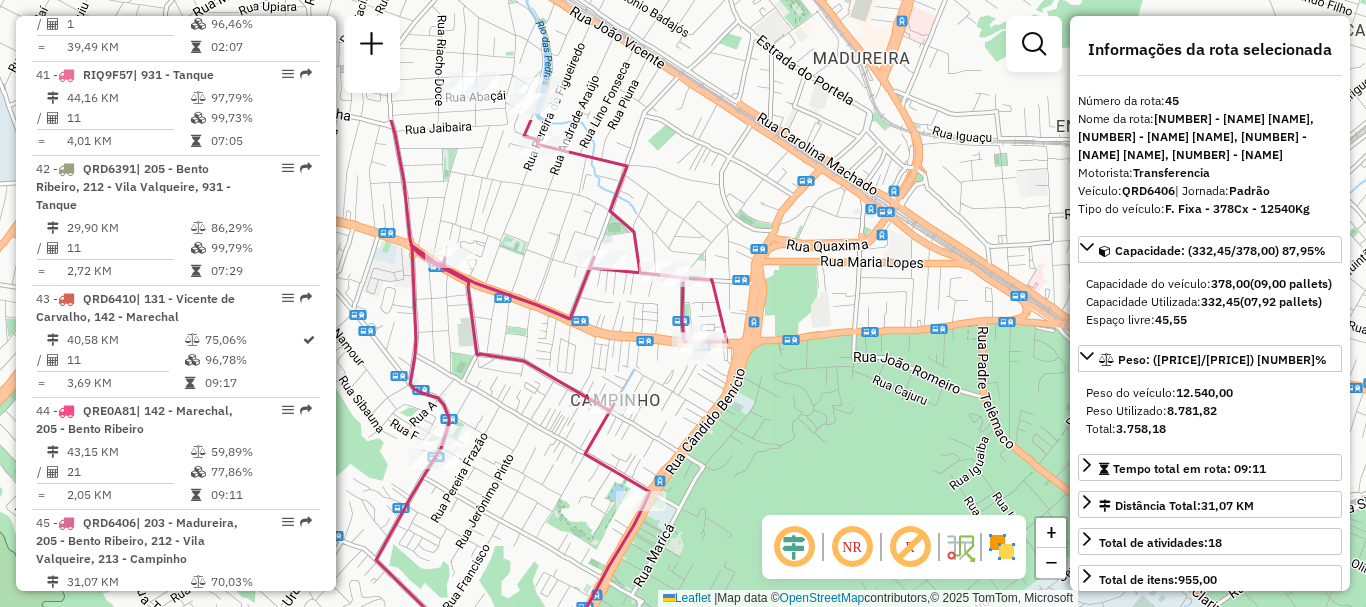 drag, startPoint x: 571, startPoint y: 310, endPoint x: 546, endPoint y: 415, distance: 107.935165 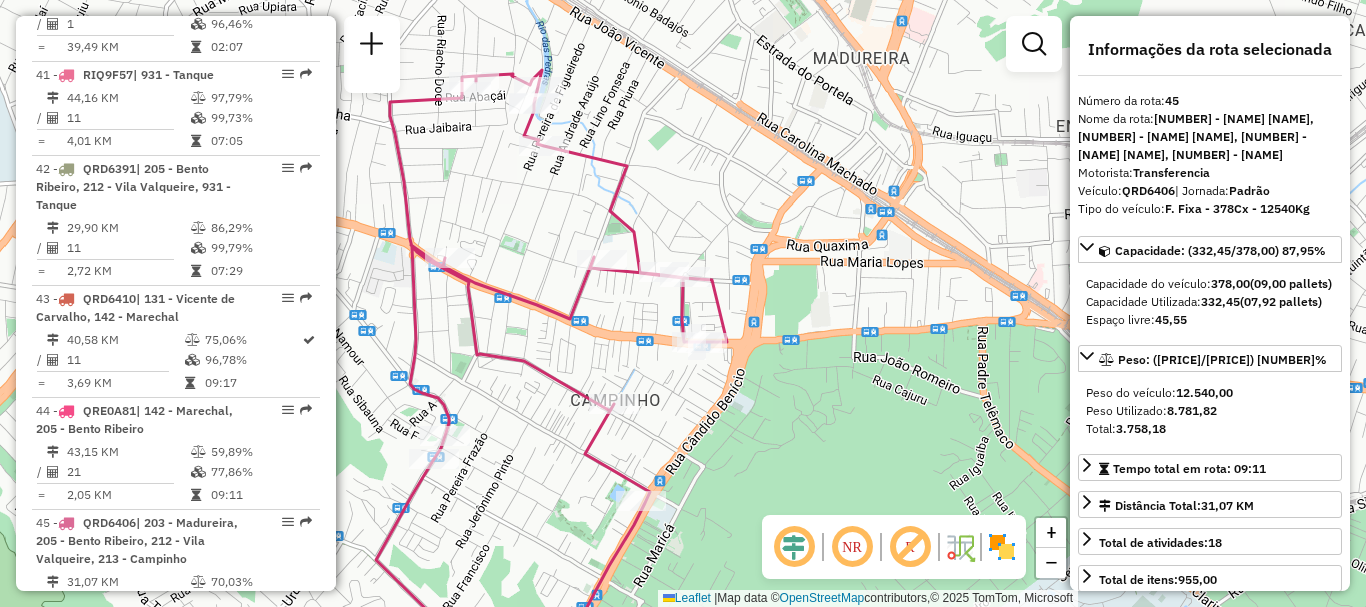 click on "Janela de atendimento Grade de atendimento Capacidade Transportadoras Veículos Cliente Pedidos  Rotas Selecione os dias de semana para filtrar as janelas de atendimento  Seg   Ter   Qua   Qui   Sex   Sáb   Dom  Informe o período da janela de atendimento: De: Até:  Filtrar exatamente a janela do cliente  Considerar janela de atendimento padrão  Selecione os dias de semana para filtrar as grades de atendimento  Seg   Ter   Qua   Qui   Sex   Sáb   Dom   Considerar clientes sem dia de atendimento cadastrado  Clientes fora do dia de atendimento selecionado Filtrar as atividades entre os valores definidos abaixo:  Peso mínimo:   Peso máximo:   Cubagem mínima:   Cubagem máxima:   De:   Até:  Filtrar as atividades entre o tempo de atendimento definido abaixo:  De:   Até:   Considerar capacidade total dos clientes não roteirizados Transportadora: Selecione um ou mais itens Tipo de veículo: Selecione um ou mais itens Veículo: Selecione um ou mais itens Motorista: Selecione um ou mais itens Nome: Rótulo:" 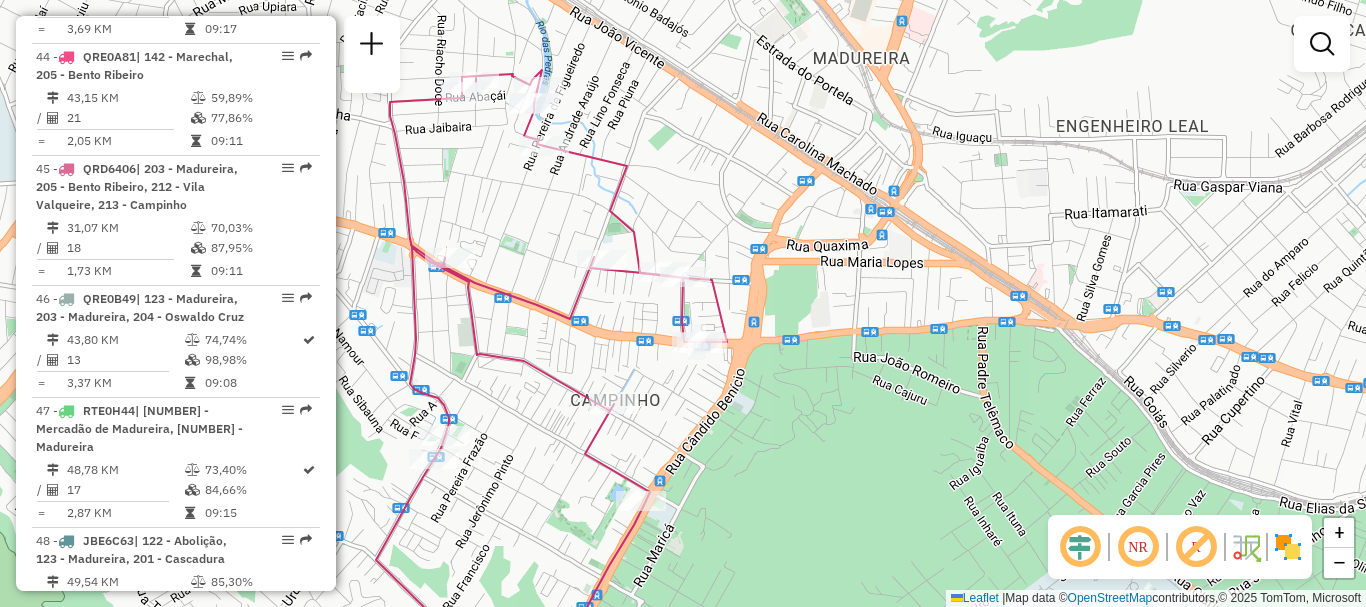 scroll, scrollTop: 6337, scrollLeft: 0, axis: vertical 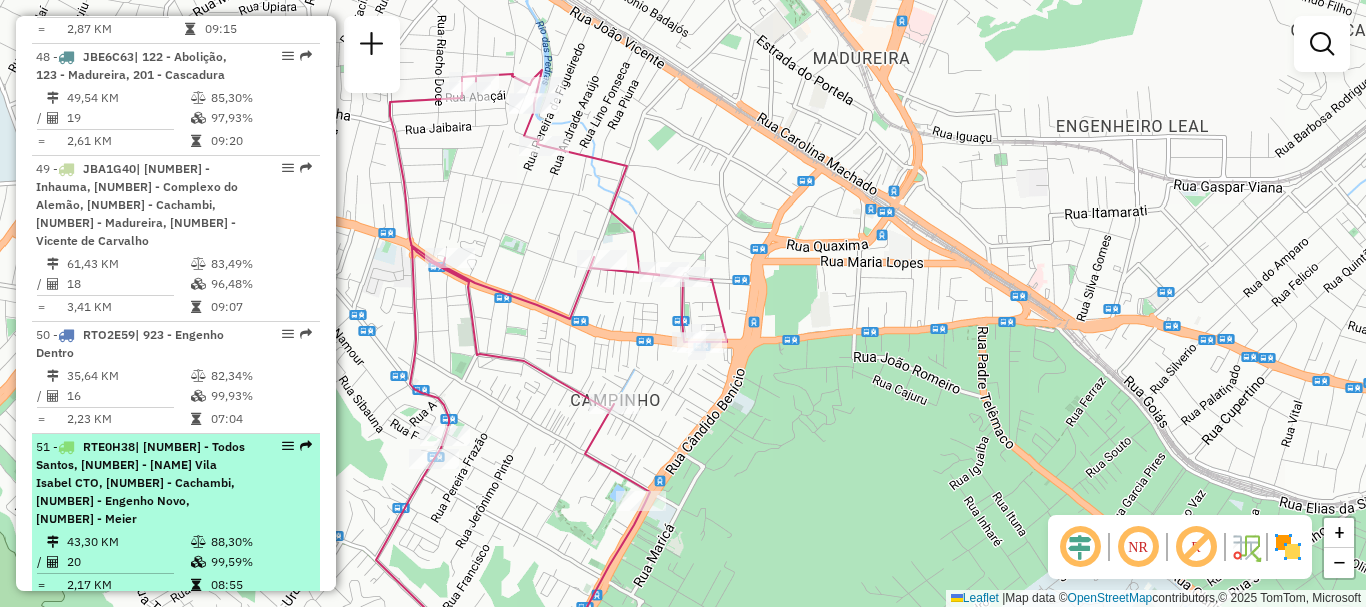 click on "| [NUMBER] - [NAME], [NUMBER] - [NAME] [NAME] [NAME], [NUMBER] - [NAME], [NUMBER] - [NAME], [NUMBER] - [NAME]" at bounding box center (142, 483) 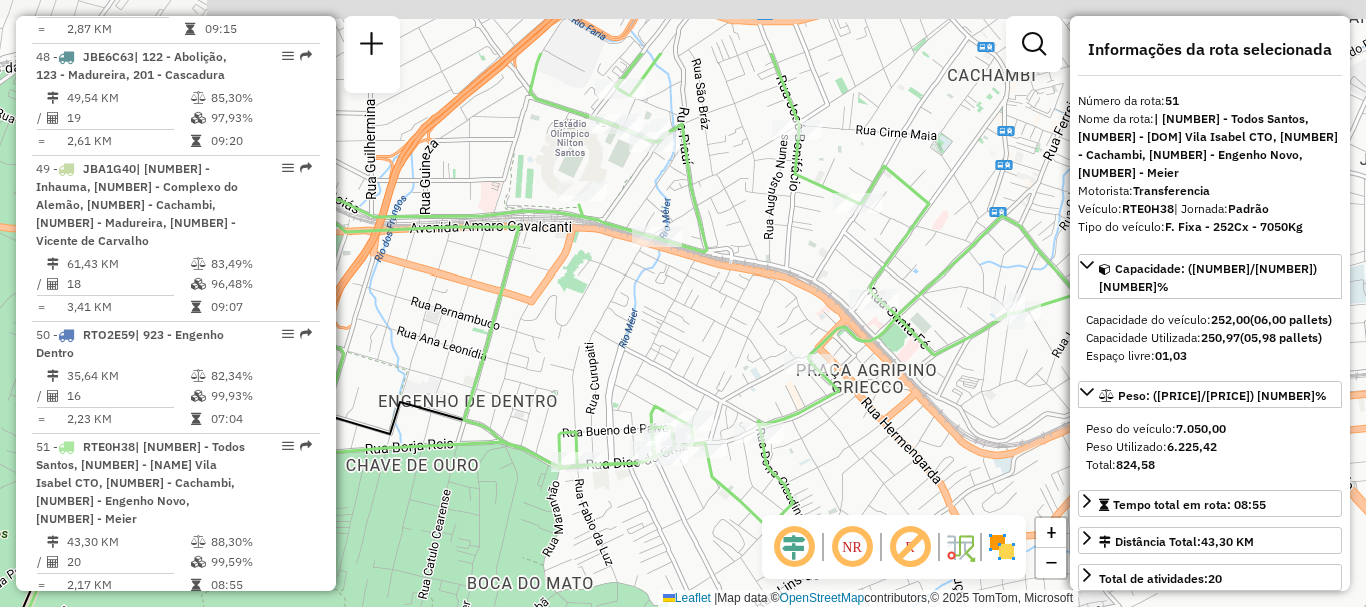 drag, startPoint x: 658, startPoint y: 231, endPoint x: 629, endPoint y: 345, distance: 117.630775 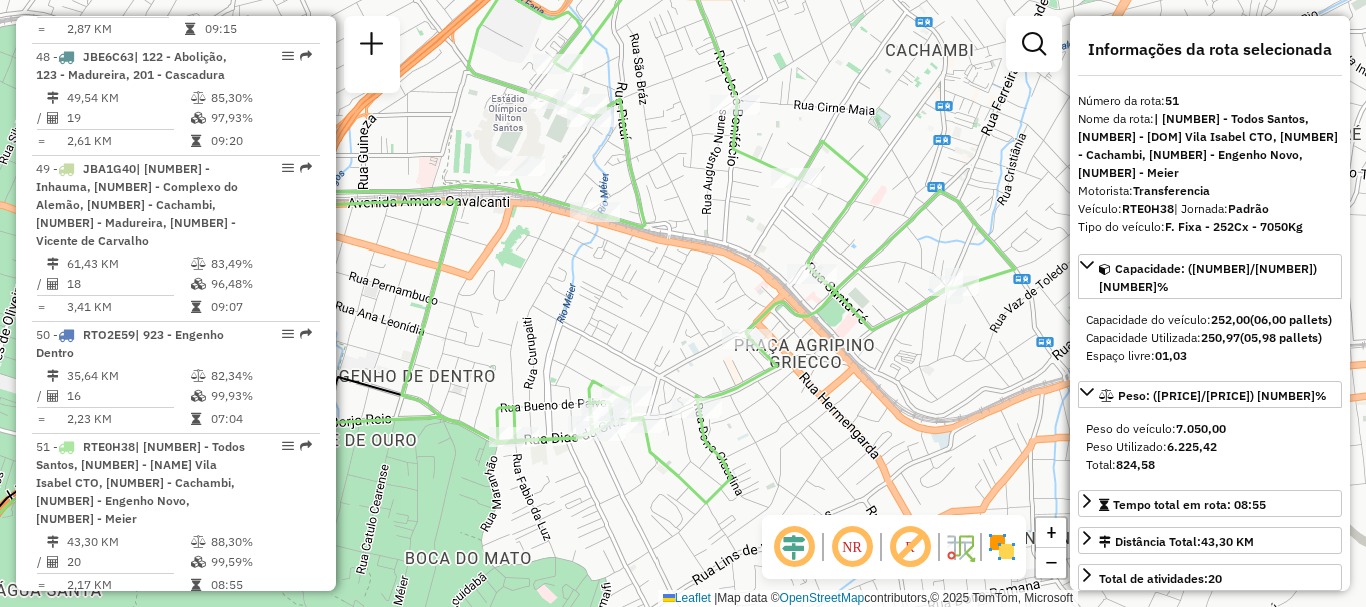 drag, startPoint x: 717, startPoint y: 218, endPoint x: 605, endPoint y: 162, distance: 125.21981 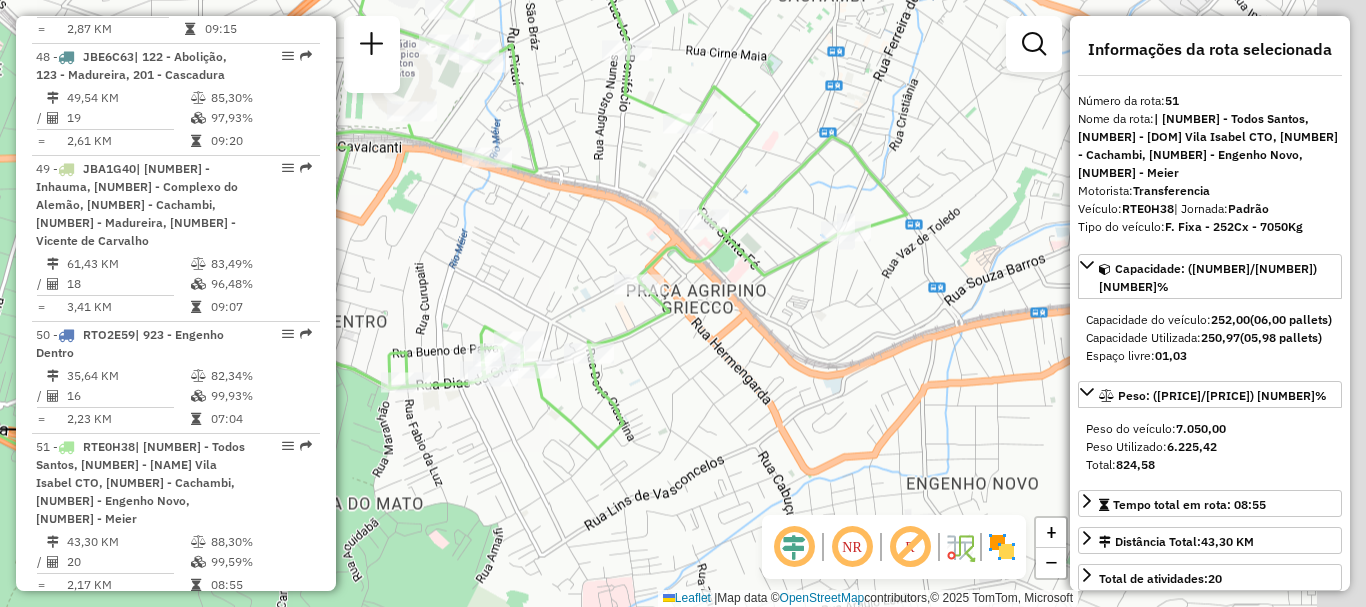click on "Janela de atendimento Grade de atendimento Capacidade Transportadoras Veículos Cliente Pedidos  Rotas Selecione os dias de semana para filtrar as janelas de atendimento  Seg   Ter   Qua   Qui   Sex   Sáb   Dom  Informe o período da janela de atendimento: De: Até:  Filtrar exatamente a janela do cliente  Considerar janela de atendimento padrão  Selecione os dias de semana para filtrar as grades de atendimento  Seg   Ter   Qua   Qui   Sex   Sáb   Dom   Considerar clientes sem dia de atendimento cadastrado  Clientes fora do dia de atendimento selecionado Filtrar as atividades entre os valores definidos abaixo:  Peso mínimo:   Peso máximo:   Cubagem mínima:   Cubagem máxima:   De:   Até:  Filtrar as atividades entre o tempo de atendimento definido abaixo:  De:   Até:   Considerar capacidade total dos clientes não roteirizados Transportadora: Selecione um ou mais itens Tipo de veículo: Selecione um ou mais itens Veículo: Selecione um ou mais itens Motorista: Selecione um ou mais itens Nome: Rótulo:" 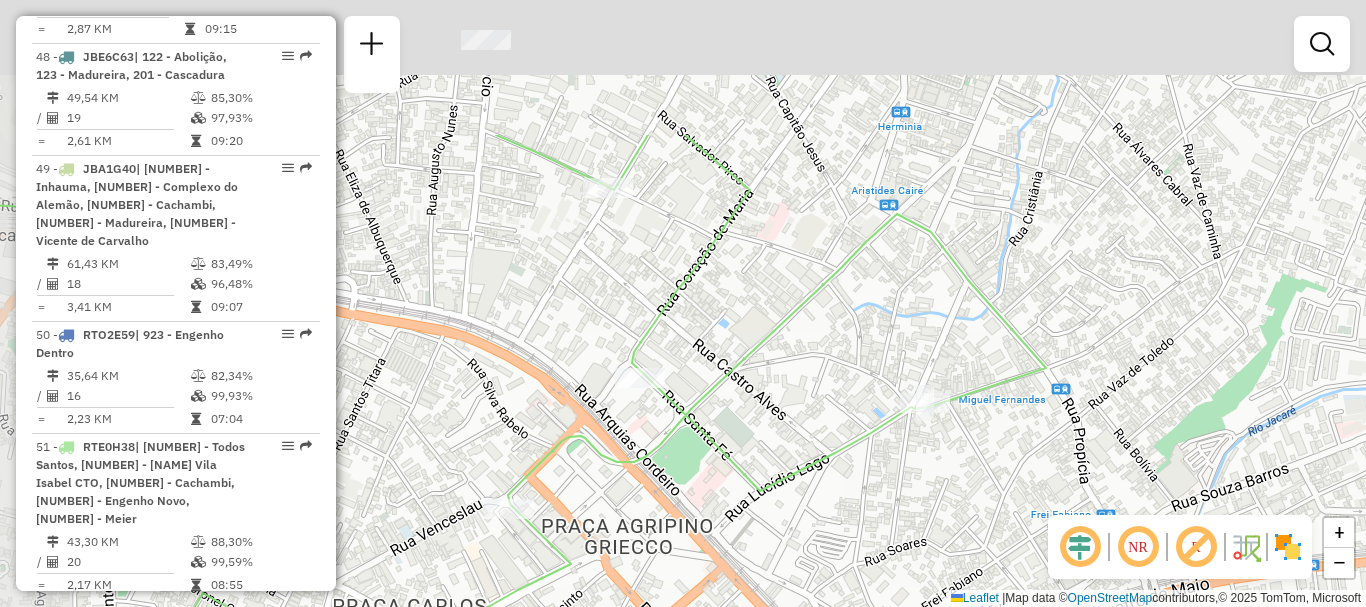 drag, startPoint x: 730, startPoint y: 140, endPoint x: 813, endPoint y: 333, distance: 210.09045 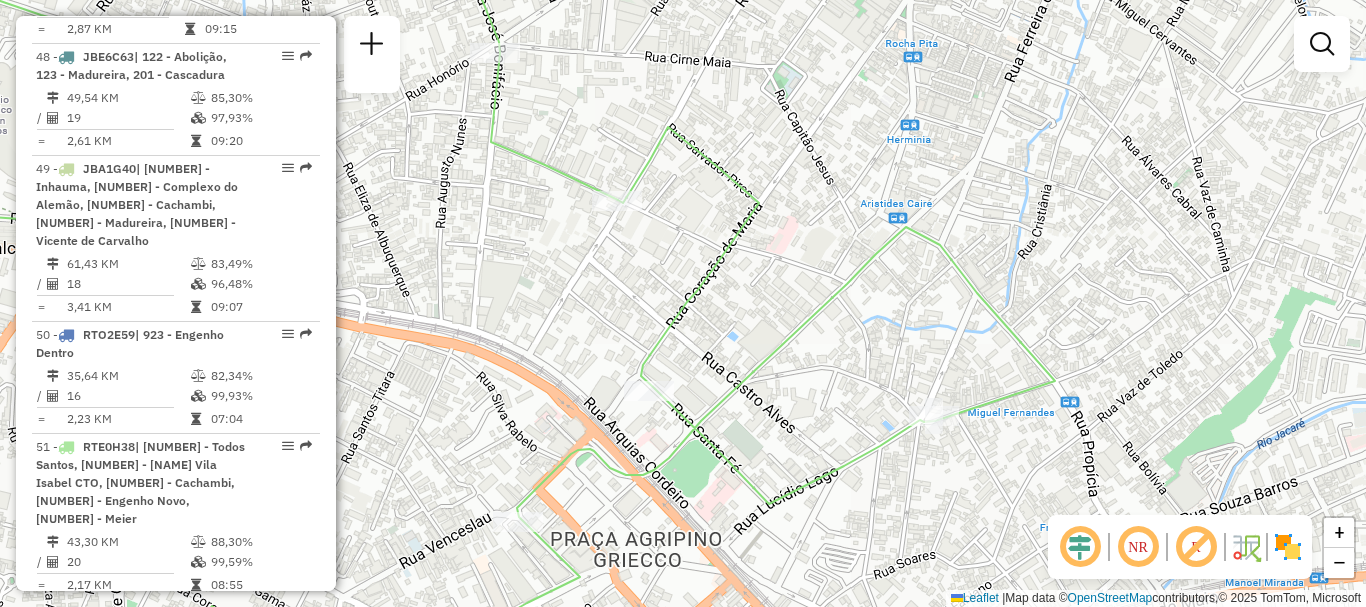 drag, startPoint x: 772, startPoint y: 308, endPoint x: 827, endPoint y: 405, distance: 111.50785 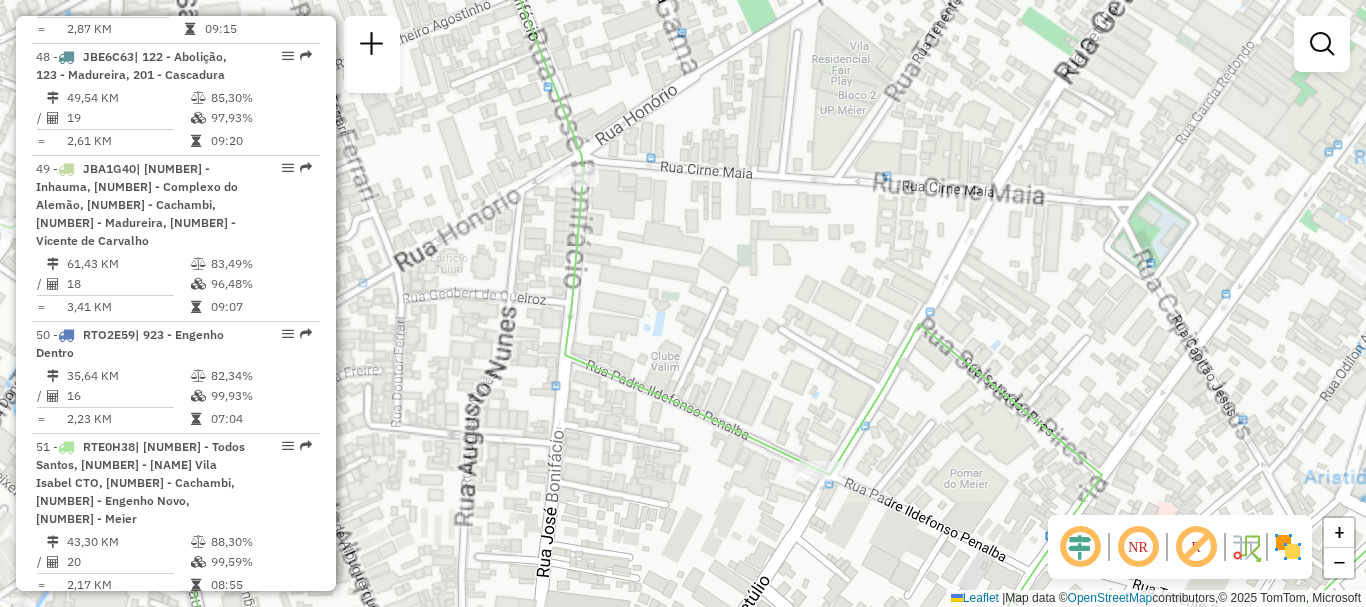 drag, startPoint x: 609, startPoint y: 249, endPoint x: 692, endPoint y: 293, distance: 93.941475 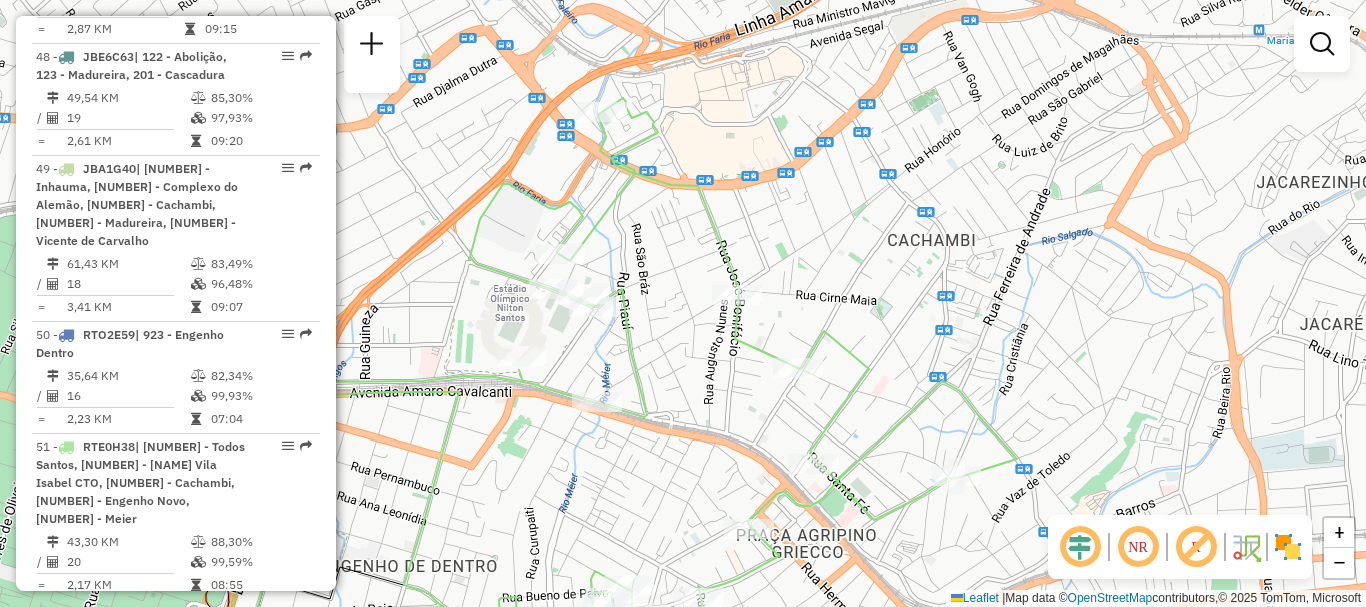 drag, startPoint x: 671, startPoint y: 353, endPoint x: 689, endPoint y: 353, distance: 18 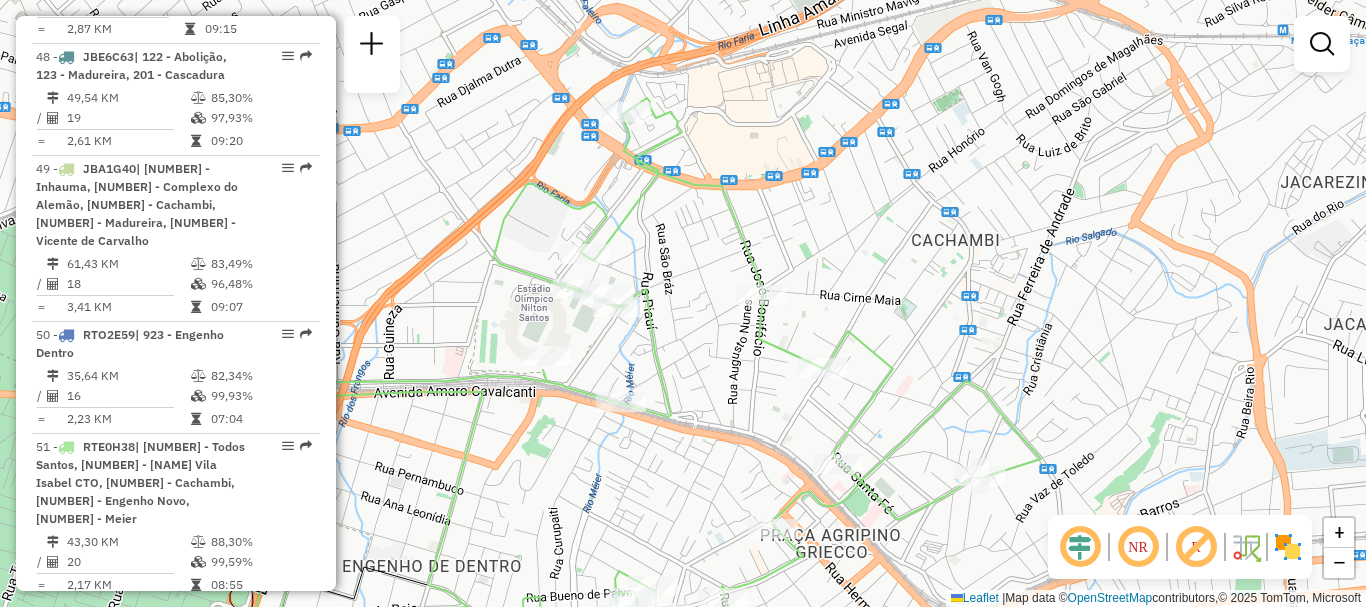 scroll, scrollTop: 5965, scrollLeft: 0, axis: vertical 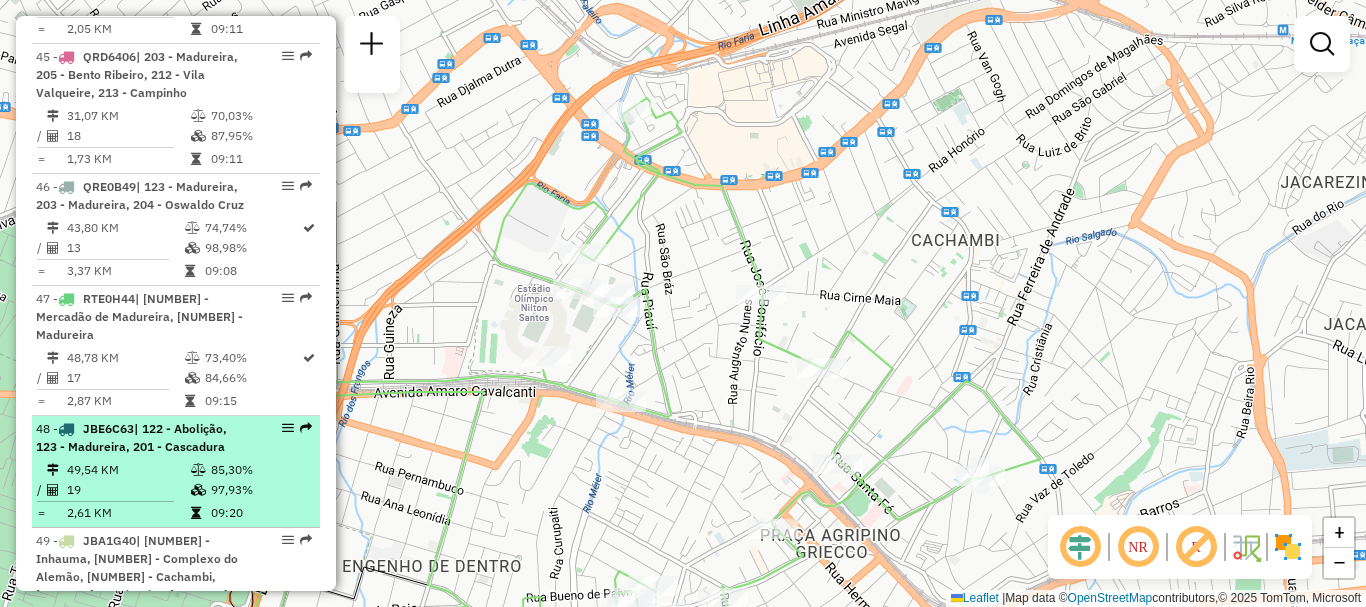 click on "2,61 KM" at bounding box center [128, 513] 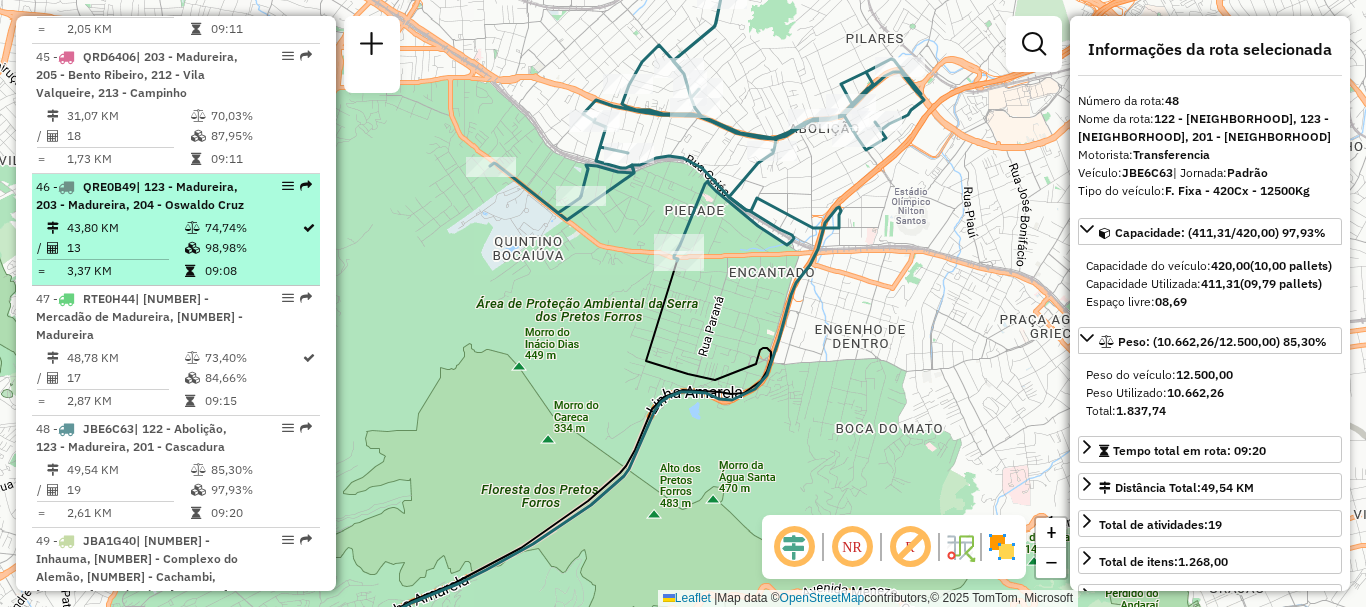 click on "| 123 - Madureira, 203 - Madureira, 204 - Oswaldo Cruz" at bounding box center (140, 195) 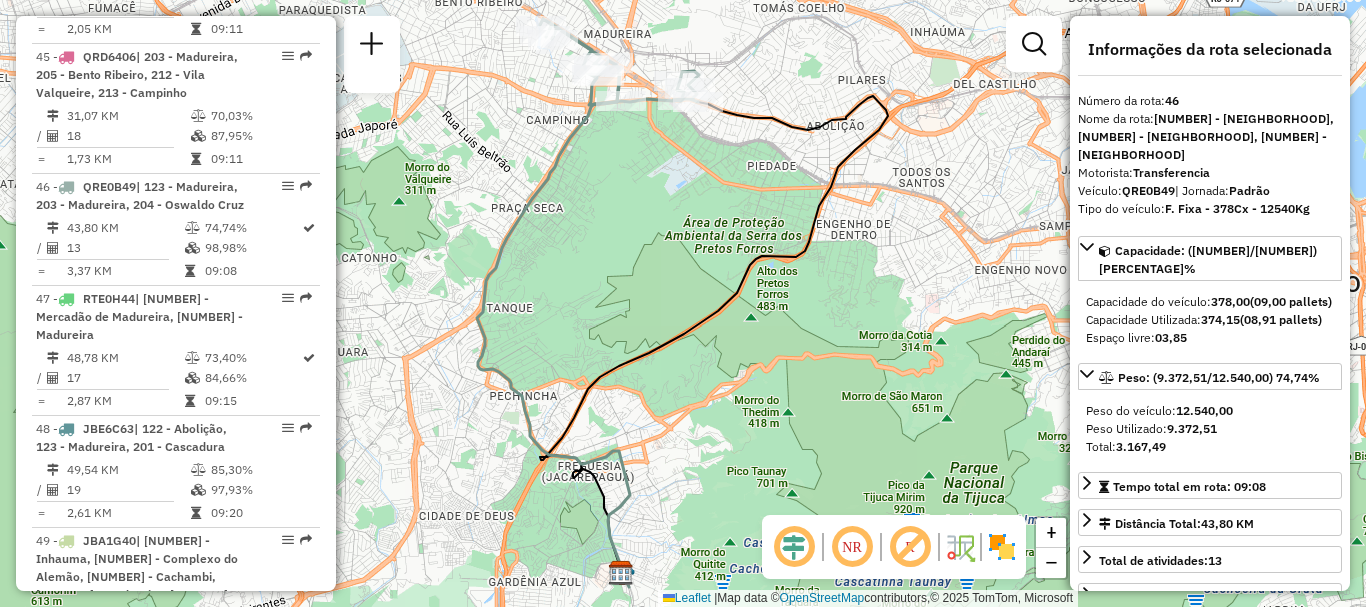 click on "Janela de atendimento Grade de atendimento Capacidade Transportadoras Veículos Cliente Pedidos  Rotas Selecione os dias de semana para filtrar as janelas de atendimento  Seg   Ter   Qua   Qui   Sex   Sáb   Dom  Informe o período da janela de atendimento: De: Até:  Filtrar exatamente a janela do cliente  Considerar janela de atendimento padrão  Selecione os dias de semana para filtrar as grades de atendimento  Seg   Ter   Qua   Qui   Sex   Sáb   Dom   Considerar clientes sem dia de atendimento cadastrado  Clientes fora do dia de atendimento selecionado Filtrar as atividades entre os valores definidos abaixo:  Peso mínimo:   Peso máximo:   Cubagem mínima:   Cubagem máxima:   De:   Até:  Filtrar as atividades entre o tempo de atendimento definido abaixo:  De:   Até:   Considerar capacidade total dos clientes não roteirizados Transportadora: Selecione um ou mais itens Tipo de veículo: Selecione um ou mais itens Veículo: Selecione um ou mais itens Motorista: Selecione um ou mais itens Nome: Rótulo:" 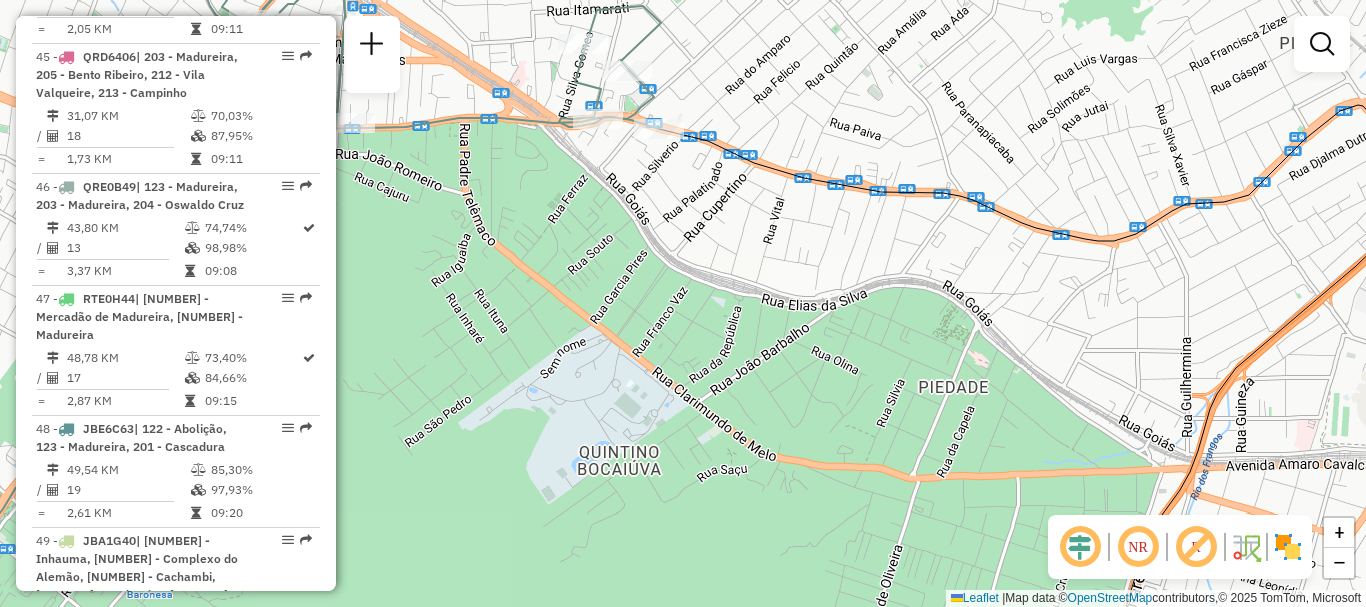 drag, startPoint x: 712, startPoint y: 77, endPoint x: 916, endPoint y: 189, distance: 232.723 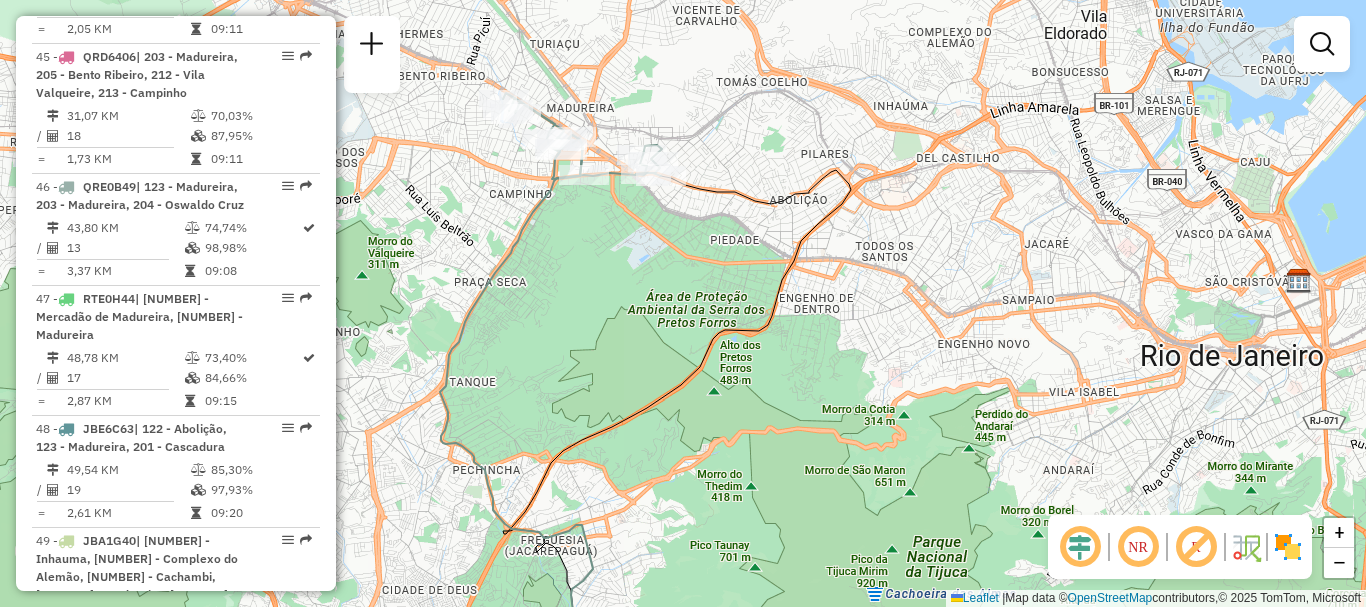 click on "Janela de atendimento Grade de atendimento Capacidade Transportadoras Veículos Cliente Pedidos  Rotas Selecione os dias de semana para filtrar as janelas de atendimento  Seg   Ter   Qua   Qui   Sex   Sáb   Dom  Informe o período da janela de atendimento: De: Até:  Filtrar exatamente a janela do cliente  Considerar janela de atendimento padrão  Selecione os dias de semana para filtrar as grades de atendimento  Seg   Ter   Qua   Qui   Sex   Sáb   Dom   Considerar clientes sem dia de atendimento cadastrado  Clientes fora do dia de atendimento selecionado Filtrar as atividades entre os valores definidos abaixo:  Peso mínimo:   Peso máximo:   Cubagem mínima:   Cubagem máxima:   De:   Até:  Filtrar as atividades entre o tempo de atendimento definido abaixo:  De:   Até:   Considerar capacidade total dos clientes não roteirizados Transportadora: Selecione um ou mais itens Tipo de veículo: Selecione um ou mais itens Veículo: Selecione um ou mais itens Motorista: Selecione um ou mais itens Nome: Rótulo:" 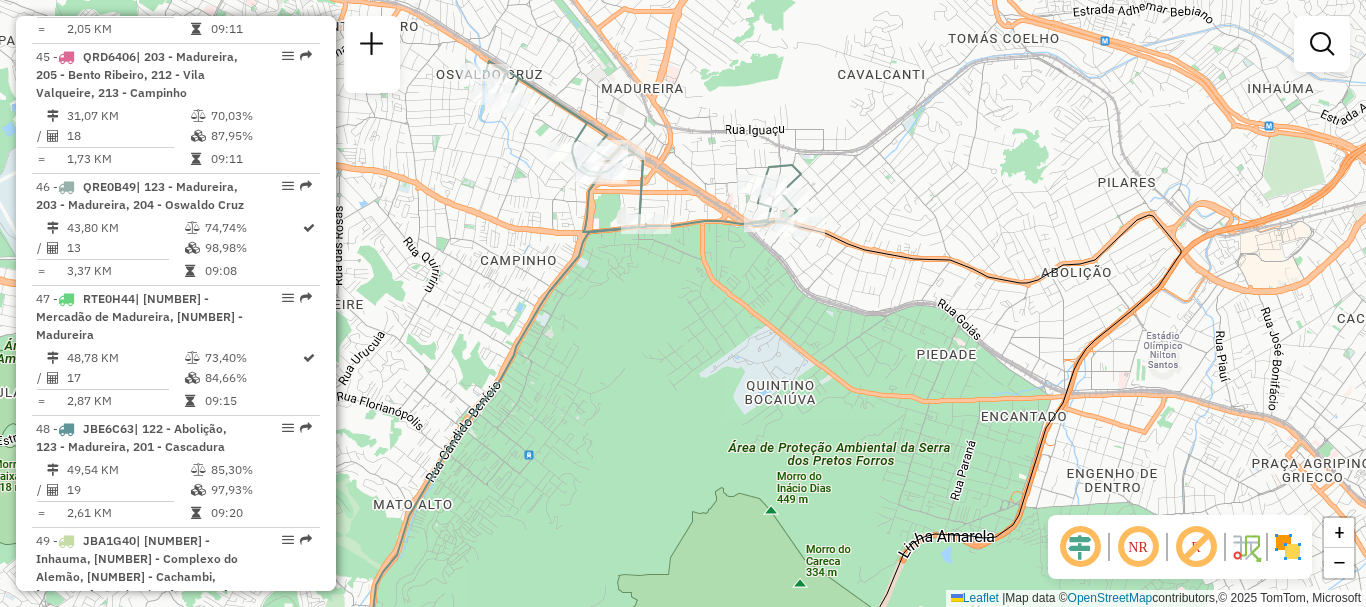 click on "| [NUMBER] - [PLATE] | [NUMBER] - [NAME] [NAME]" at bounding box center (142, 716) 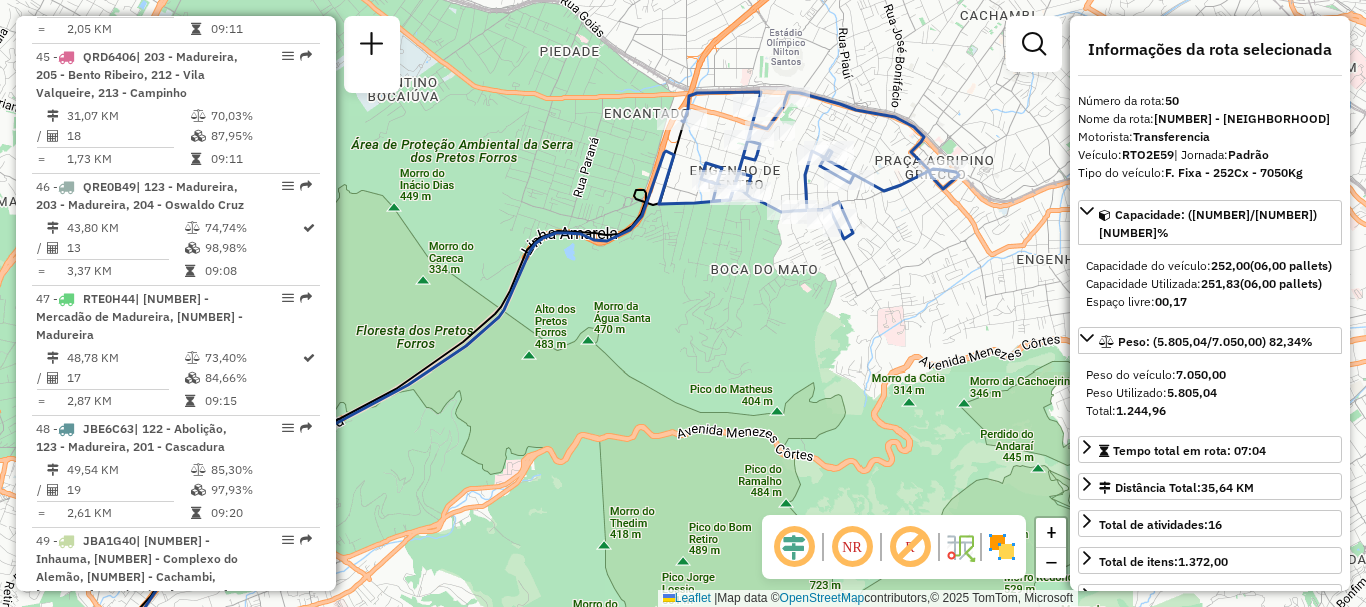 scroll, scrollTop: 5387, scrollLeft: 0, axis: vertical 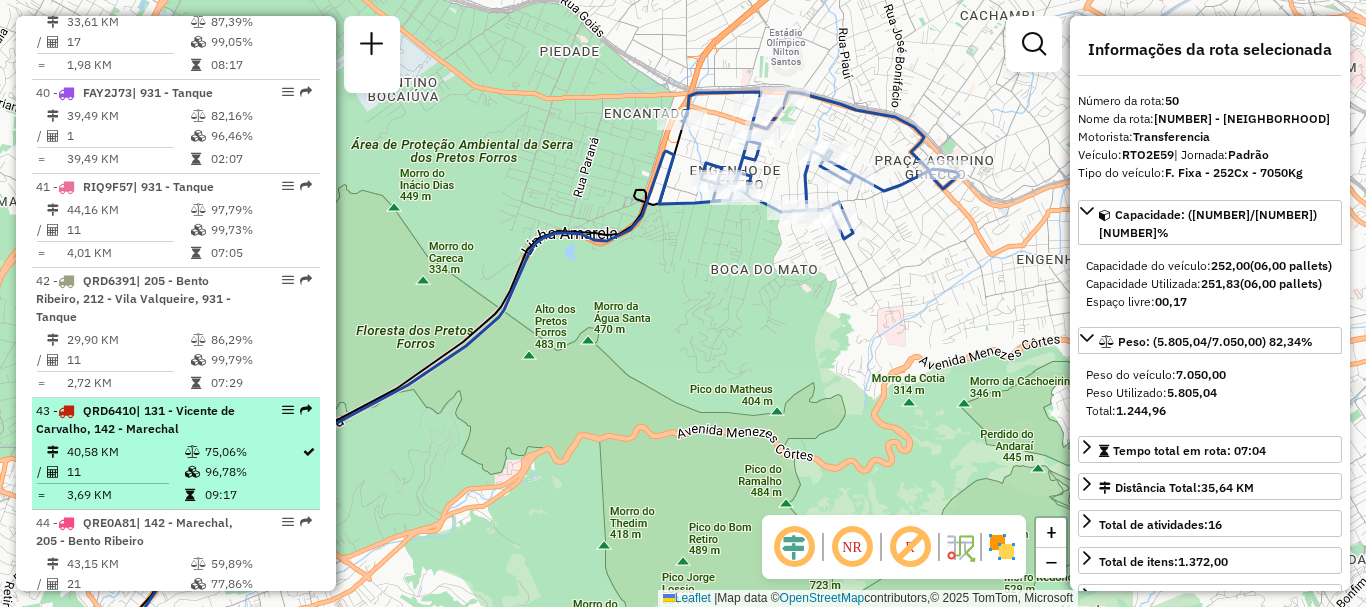 click on "[NUMBER] -        QRD[NUMBER]   | [NUMBER] - Vicente de Carvalho, [NUMBER] - Marechal" at bounding box center [142, 420] 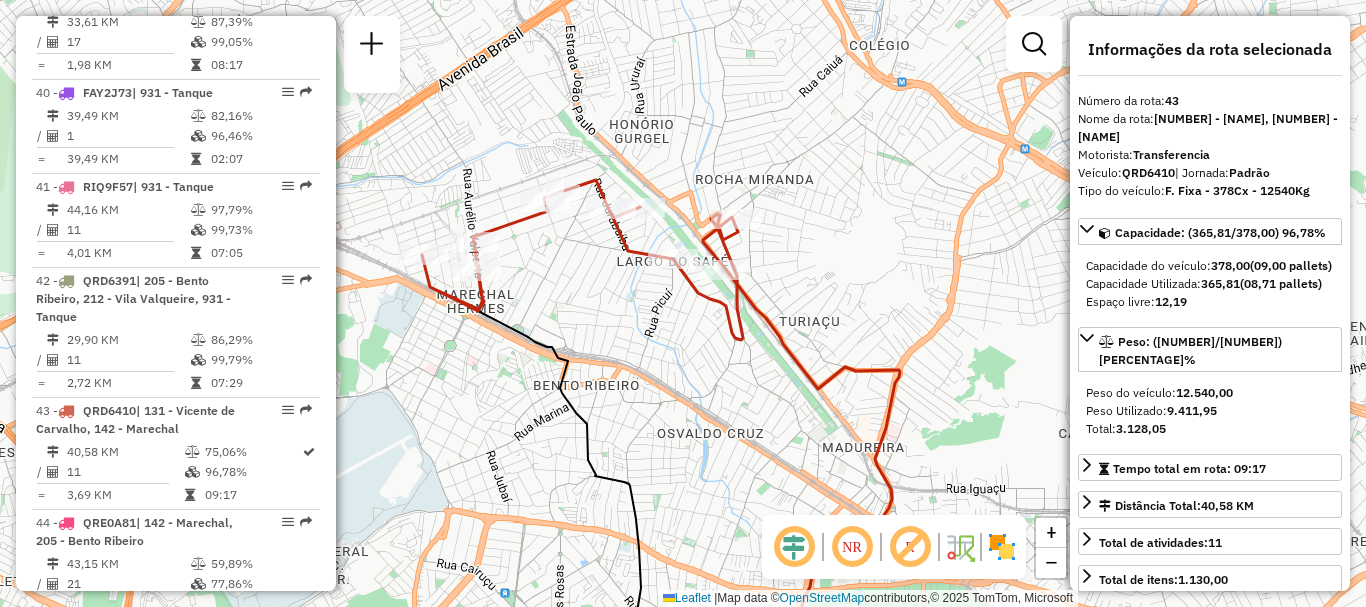 scroll, scrollTop: 5741, scrollLeft: 0, axis: vertical 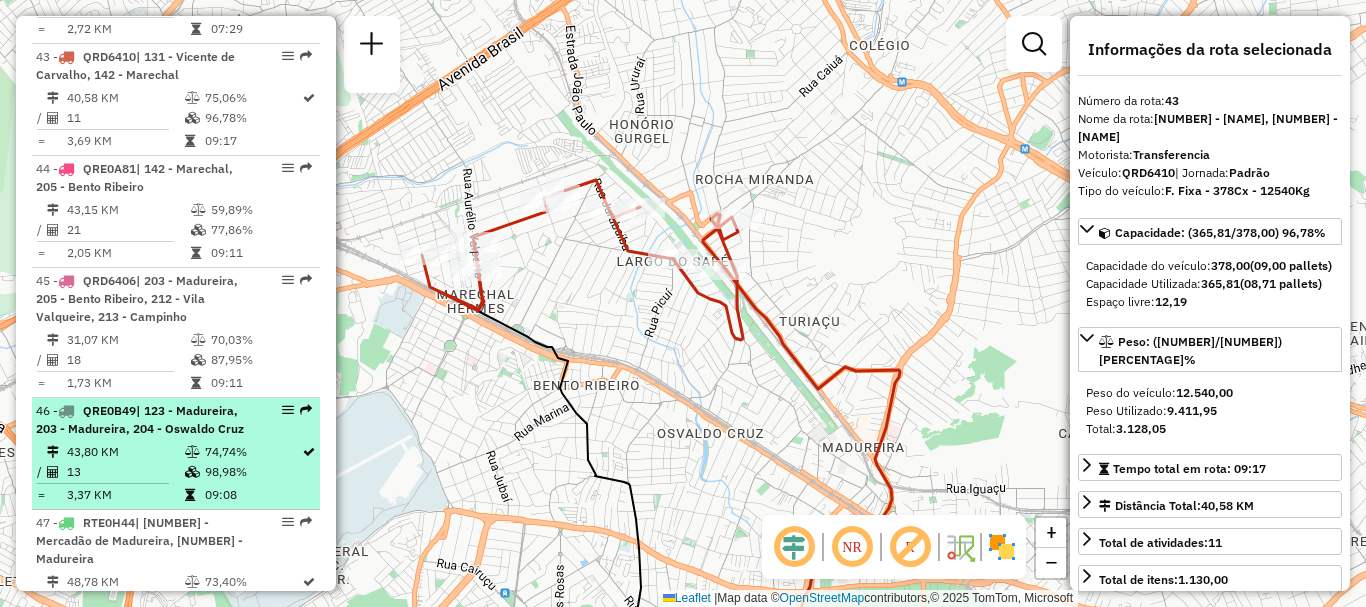 click on "Rota [NUMBER] - Placa [PLATE] | [NUMBER] - [NEIGHBORHOOD], [NUMBER] - [NEIGHBORHOOD], [NUMBER] - [NEIGHBORHOOD] [NUMBER] KM [NUMBER]% / [NUMBER] [NUMBER]% = [NUMBER] KM [TIME]" at bounding box center (176, 454) 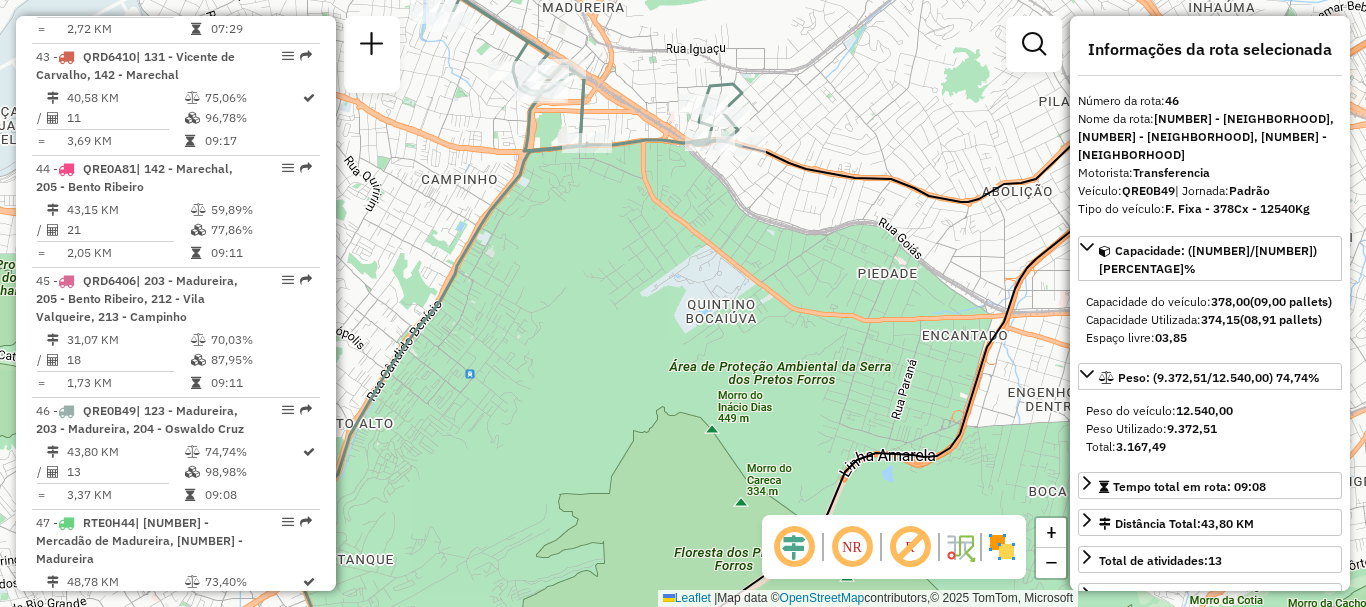 drag, startPoint x: 654, startPoint y: 65, endPoint x: 703, endPoint y: 91, distance: 55.470715 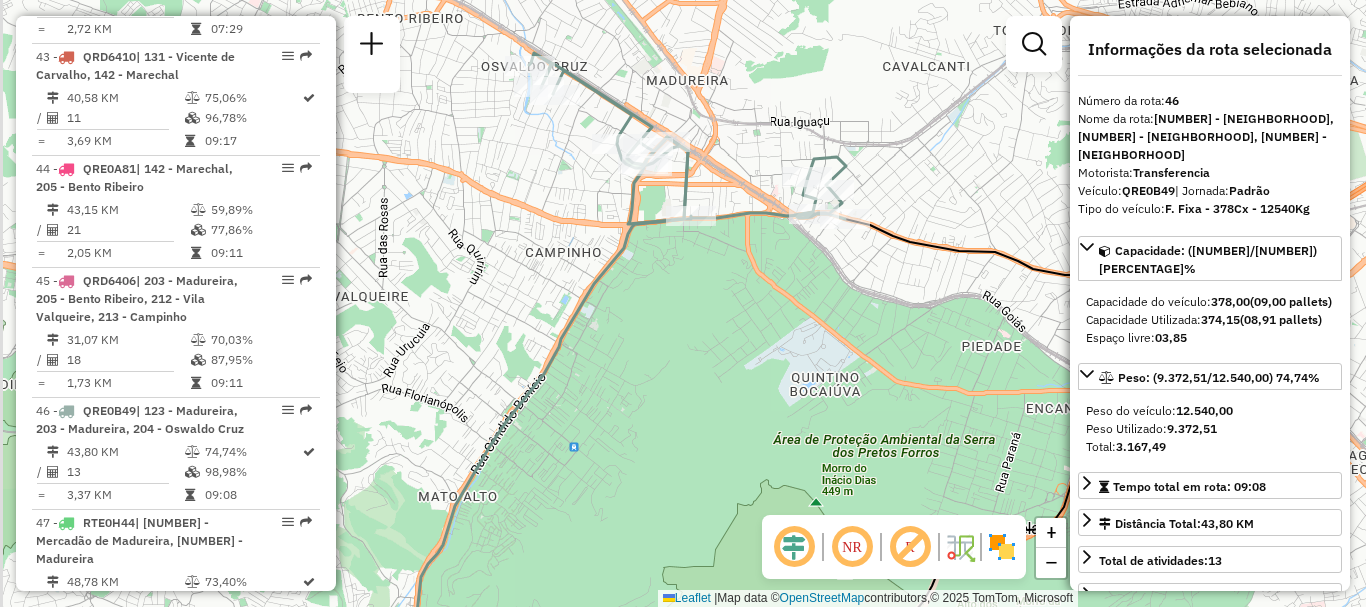 drag, startPoint x: 686, startPoint y: 176, endPoint x: 726, endPoint y: 203, distance: 48.259712 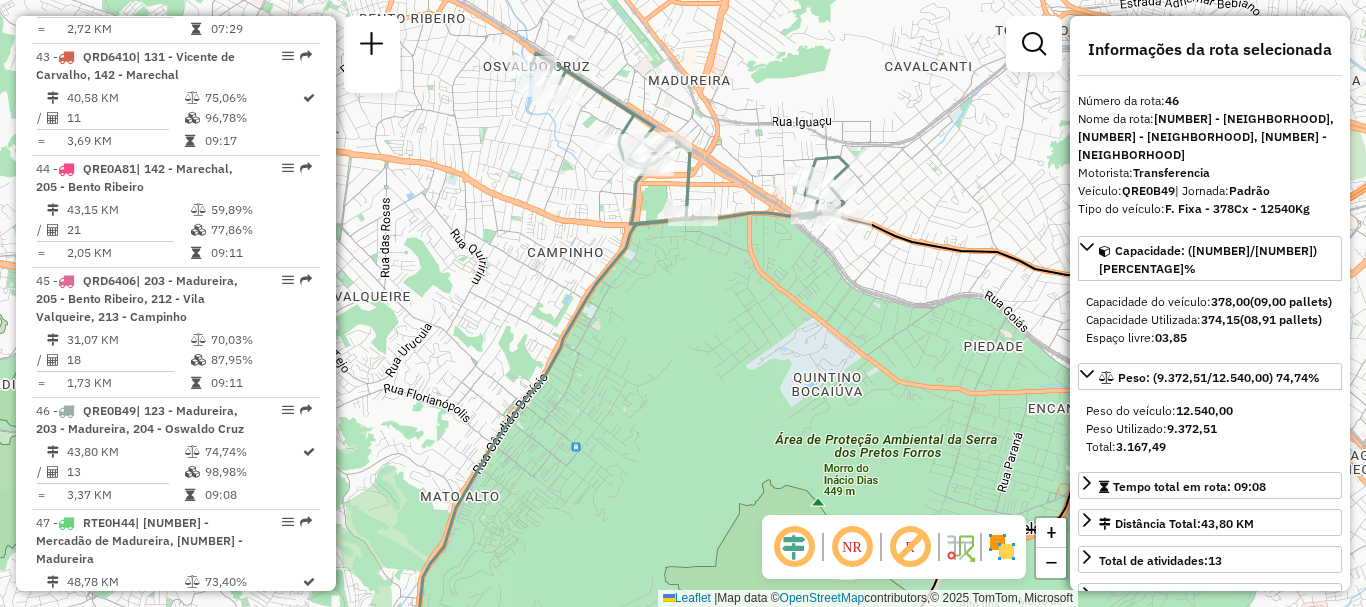 click on "| 122 - Abolição, 123 - Madureira, 201 - Cascadura" at bounding box center (131, 661) 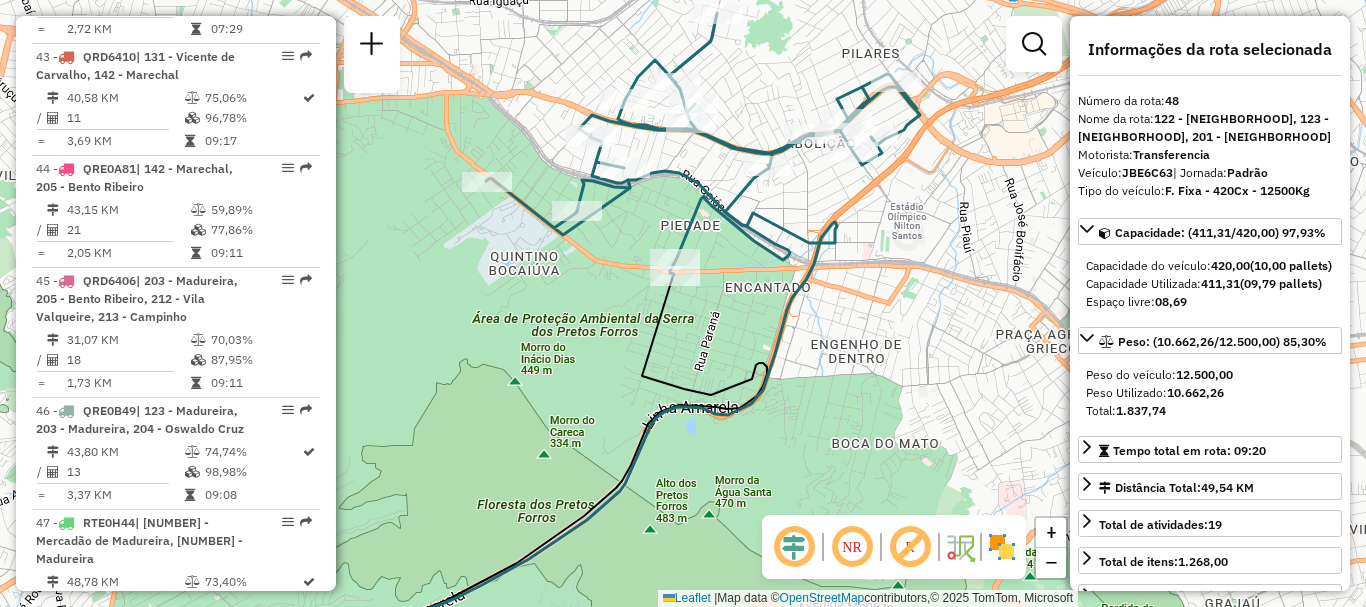 scroll, scrollTop: 6337, scrollLeft: 0, axis: vertical 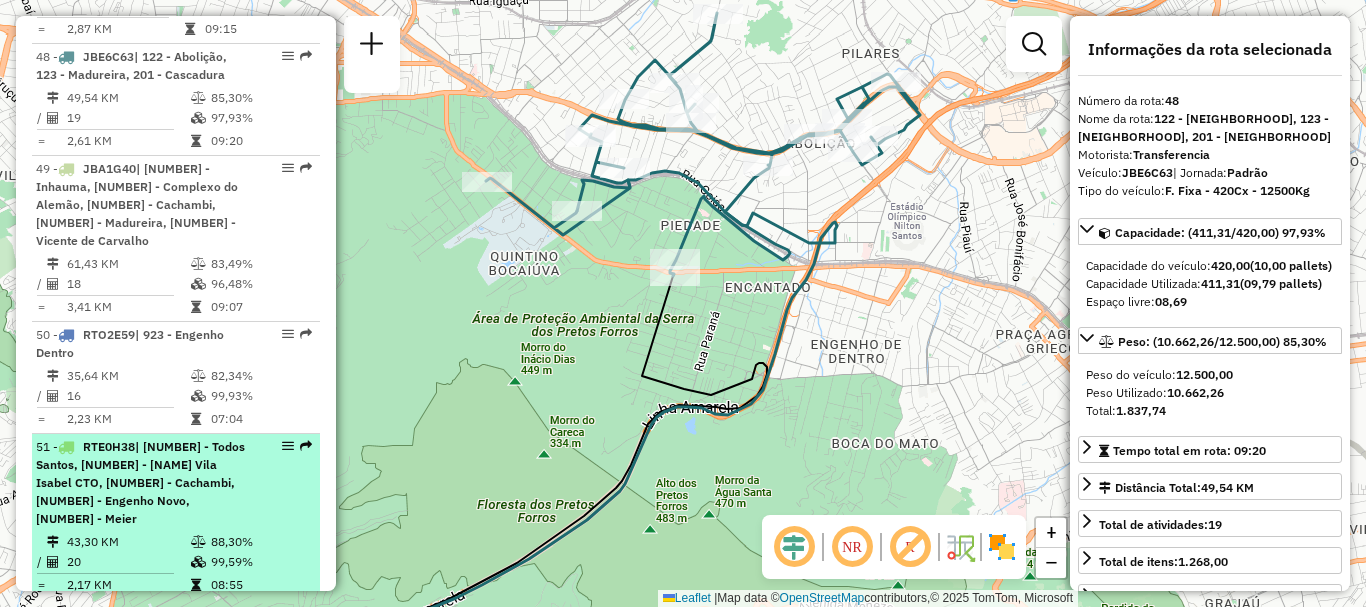click on "| [NUMBER] - Todos Santos, [NUMBER] - [NAME] Vila Isabel CTO, [NUMBER] - Cachambi, [NUMBER] - Engenho Novo, [NUMBER] - Meier" at bounding box center [140, 482] 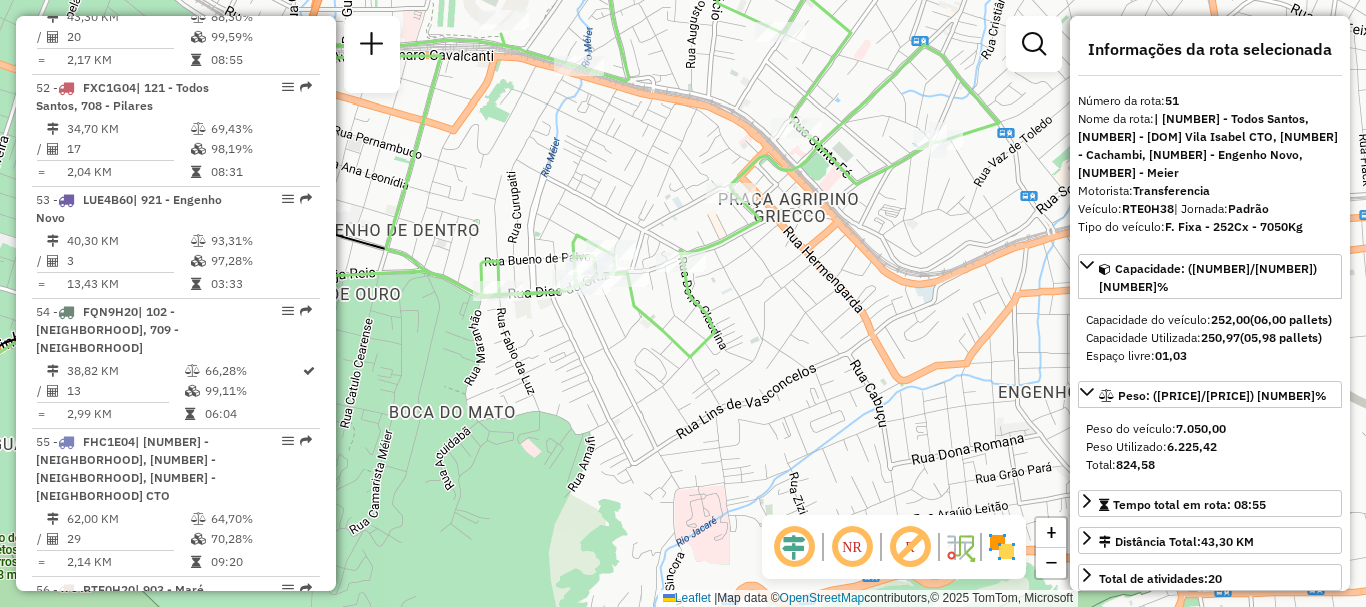 scroll, scrollTop: 5611, scrollLeft: 0, axis: vertical 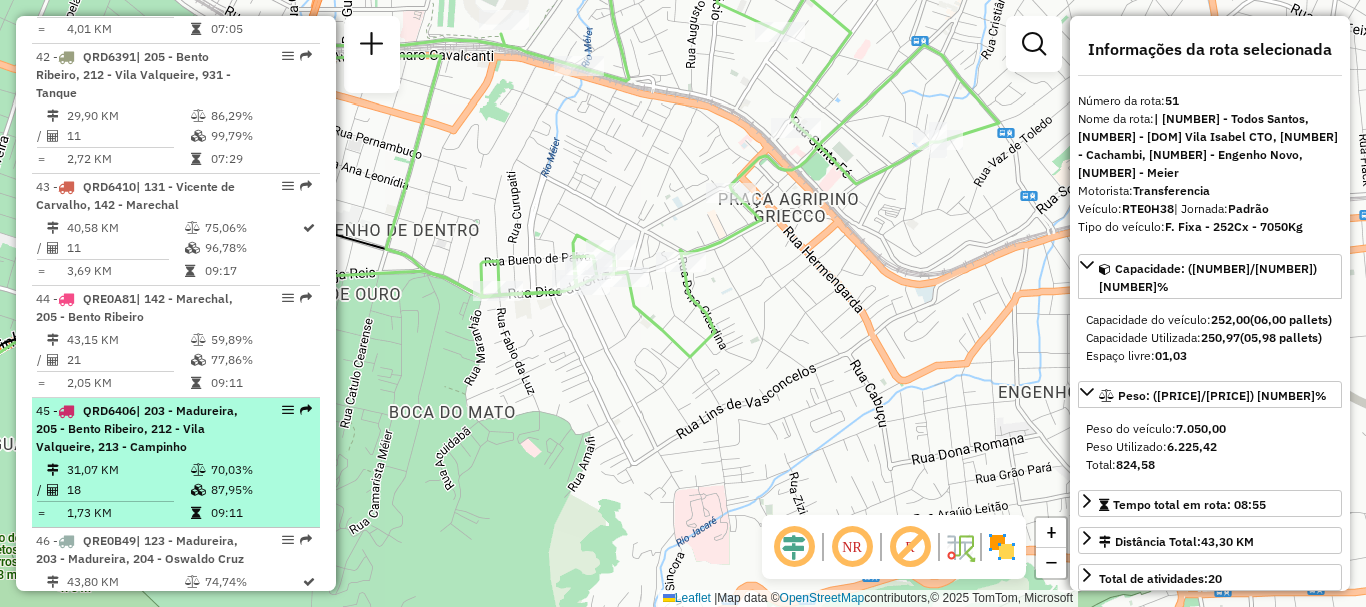 click on "45 -       QRD6406   | 203 - [NEIGHBORHOOD], 205 - [NEIGHBORHOOD], 212 - [NEIGHBORHOOD], 213 - [NEIGHBORHOOD]" at bounding box center [176, 429] 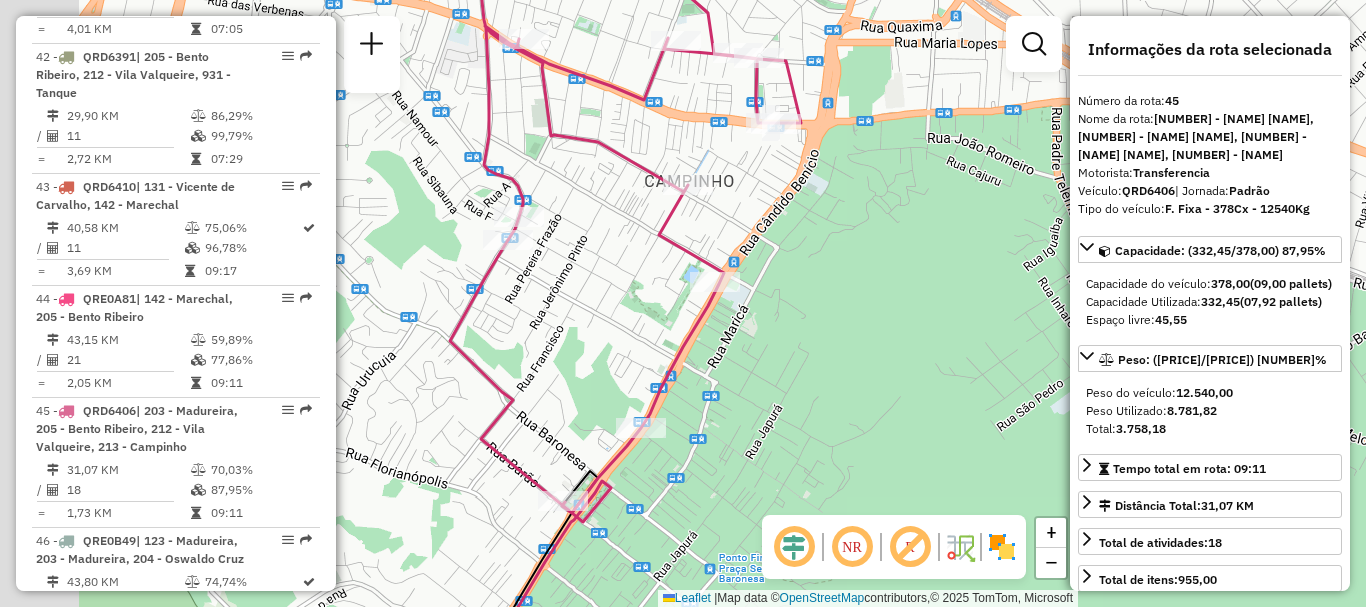 drag, startPoint x: 620, startPoint y: 142, endPoint x: 849, endPoint y: 135, distance: 229.10696 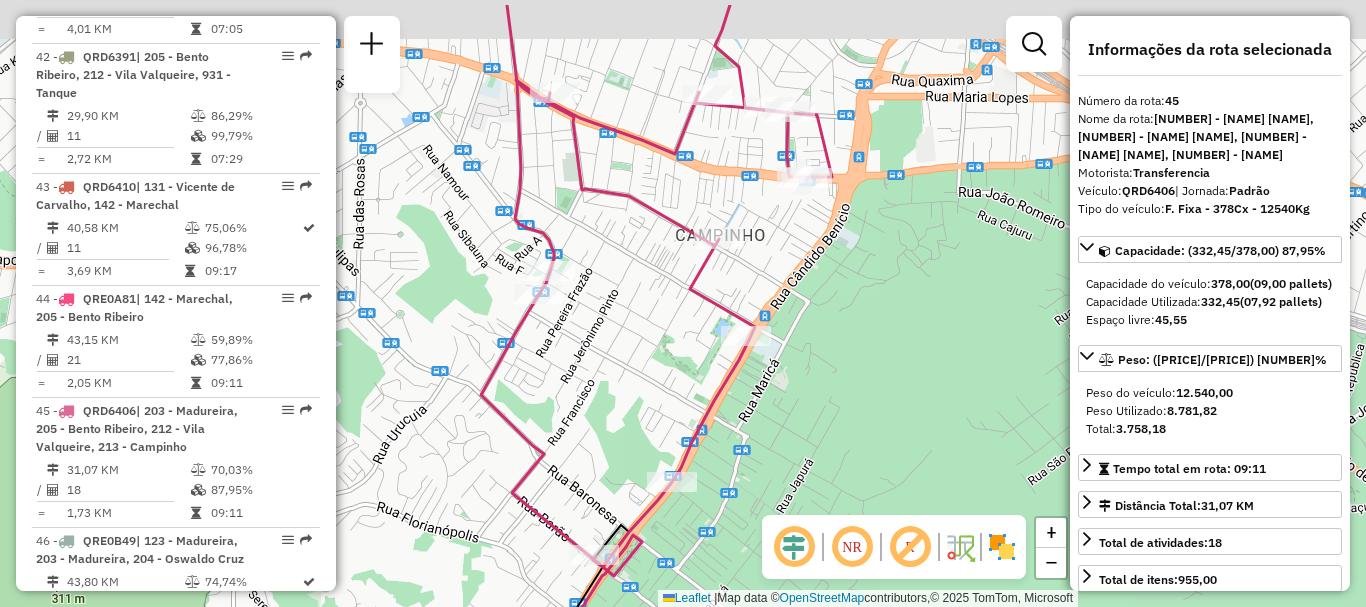 drag, startPoint x: 843, startPoint y: 189, endPoint x: 844, endPoint y: 213, distance: 24.020824 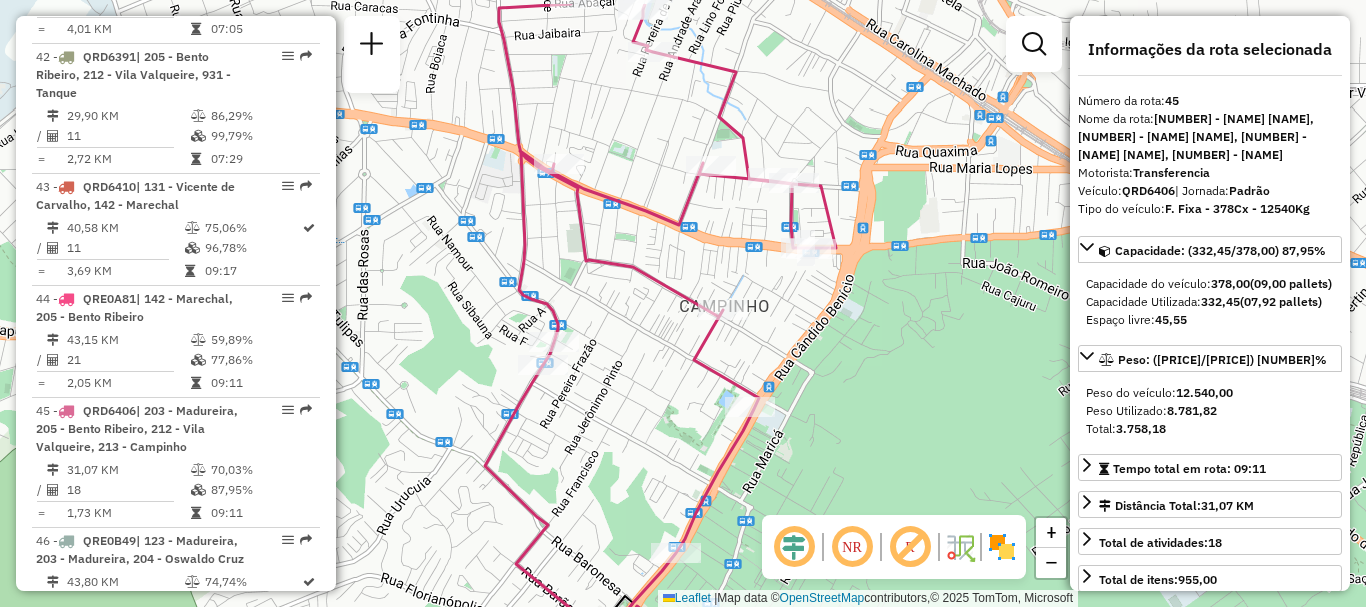 drag, startPoint x: 846, startPoint y: 302, endPoint x: 849, endPoint y: 312, distance: 10.440307 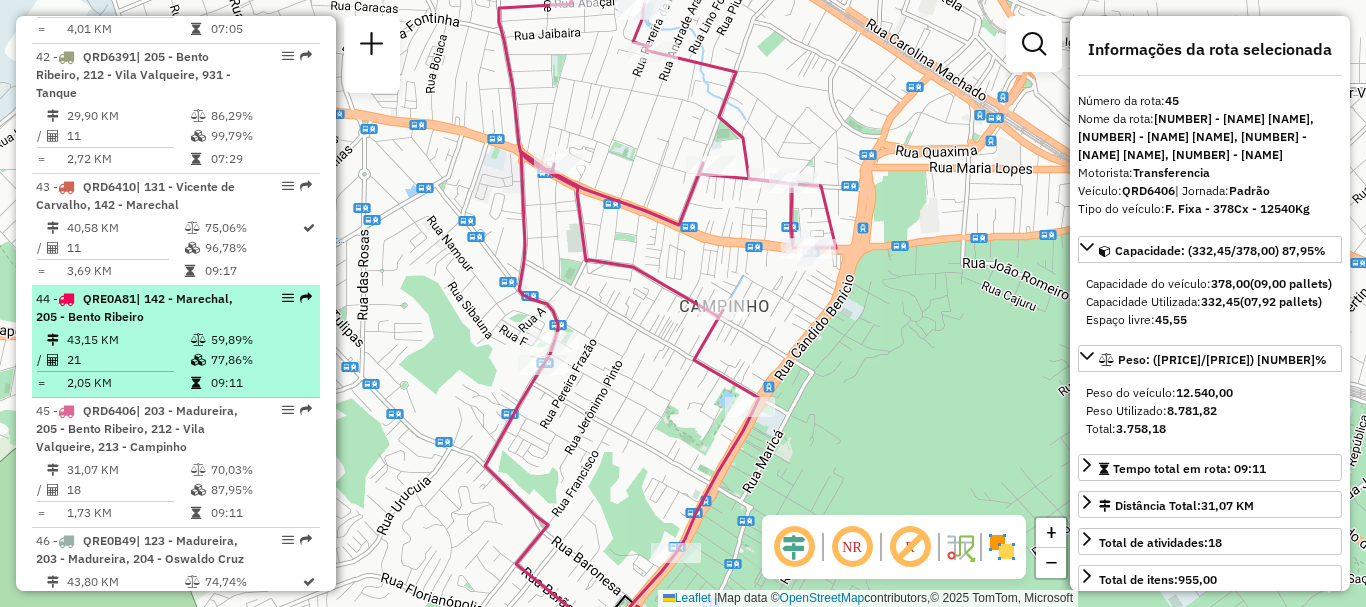 click at bounding box center [198, 340] 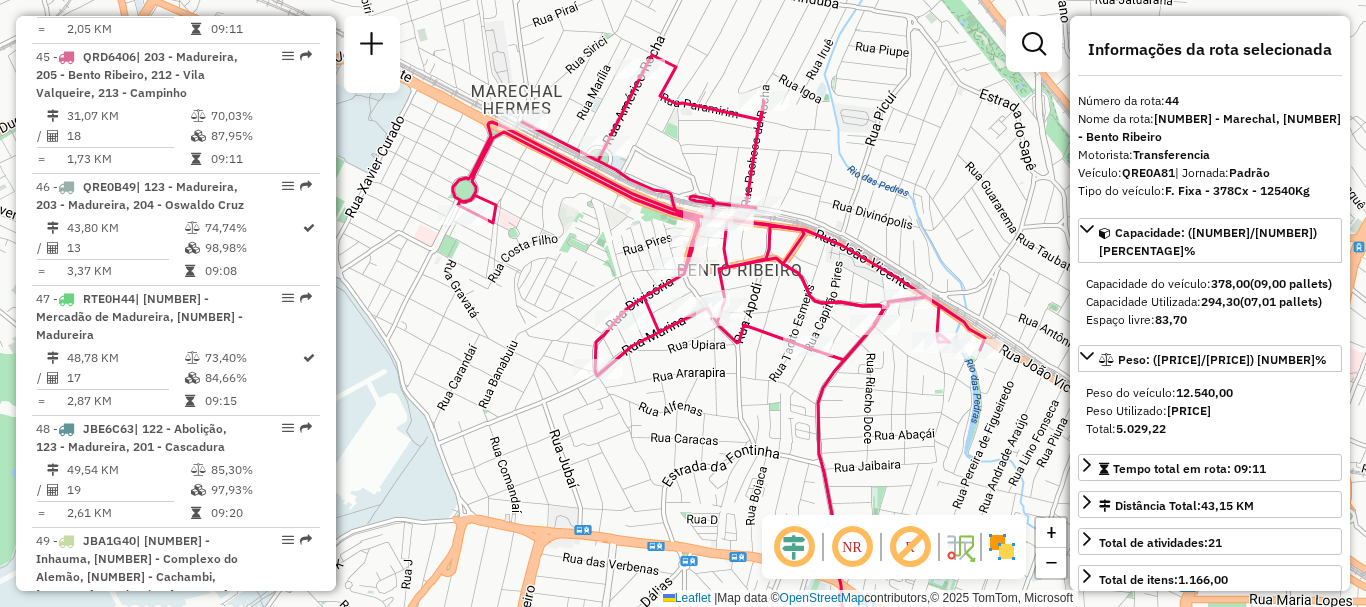 scroll, scrollTop: 5257, scrollLeft: 0, axis: vertical 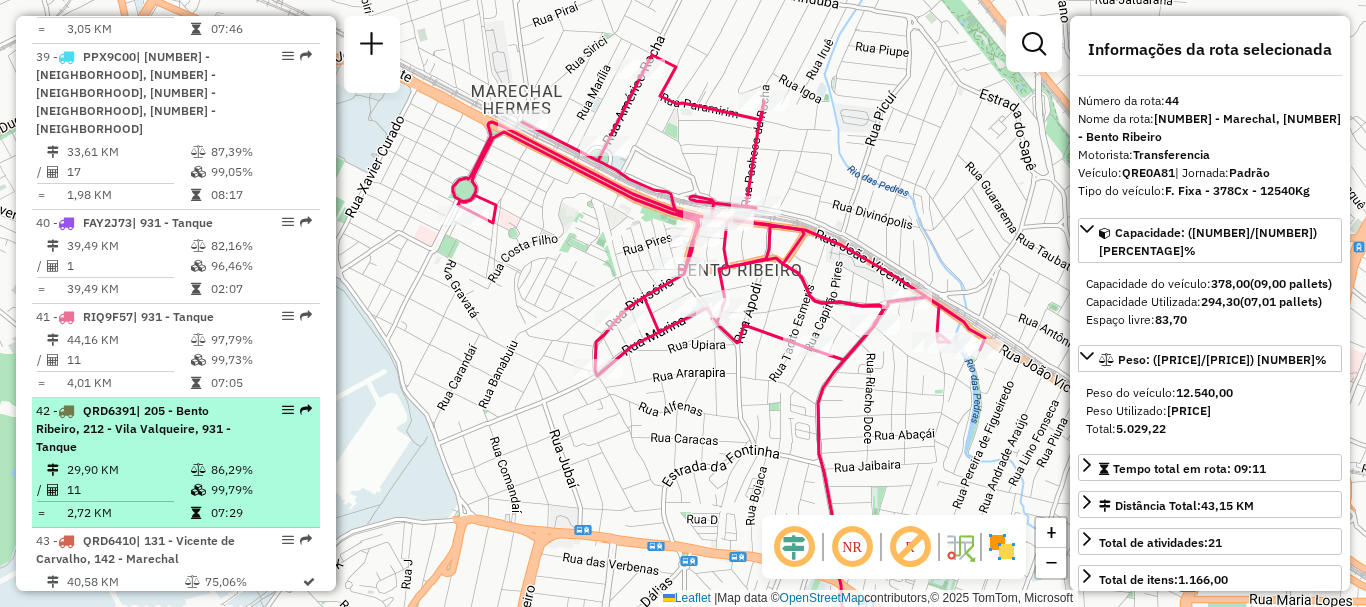 click on "29,90 KM" at bounding box center [128, 470] 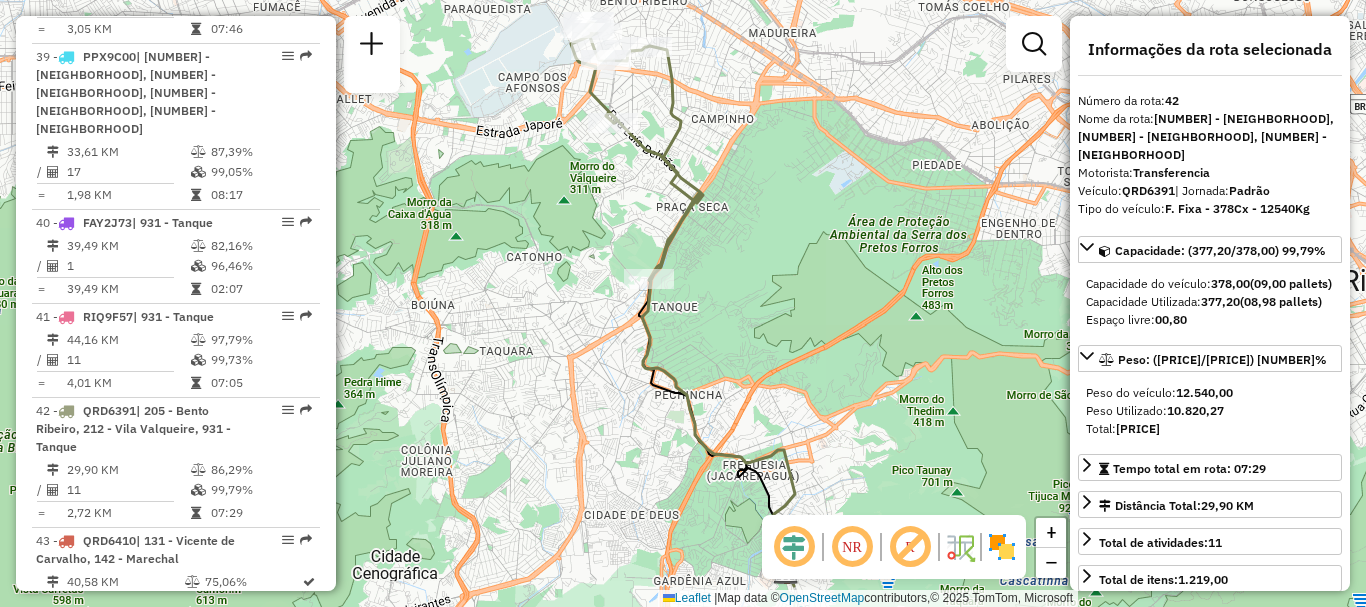 scroll, scrollTop: 4231, scrollLeft: 0, axis: vertical 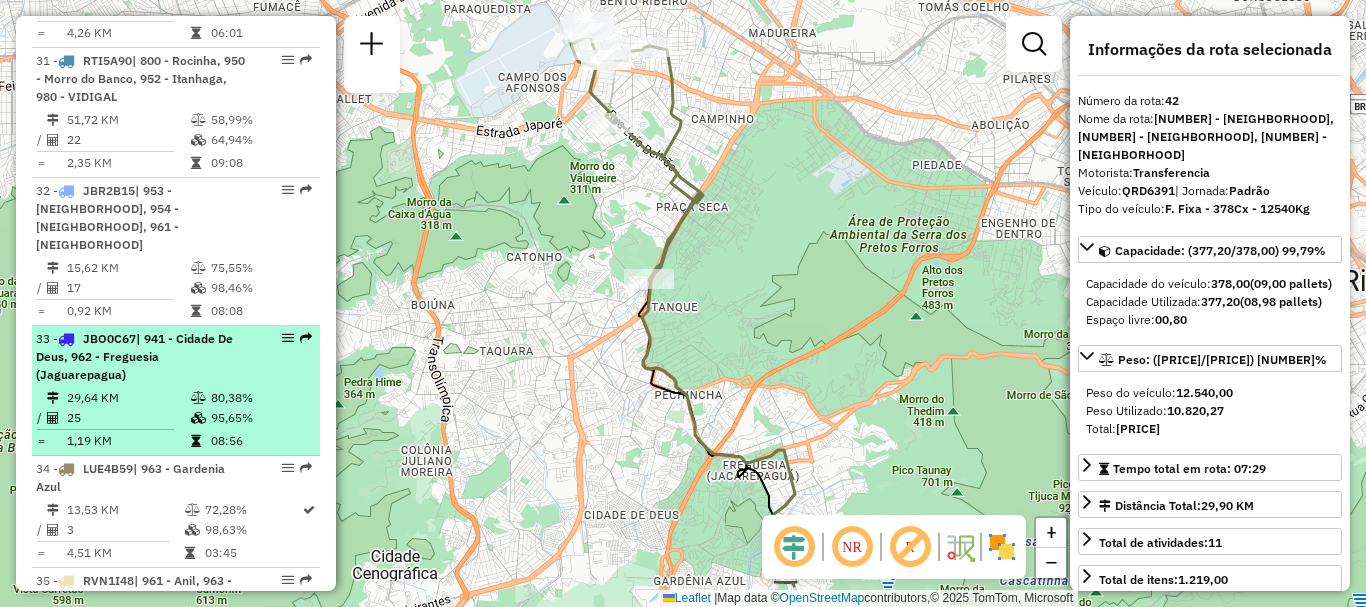 click on "| [NUMBER] - [NEIGHBORHOOD], [NUMBER] - [NEIGHBORHOOD] ([NEIGHBORHOOD])" at bounding box center [142, 357] 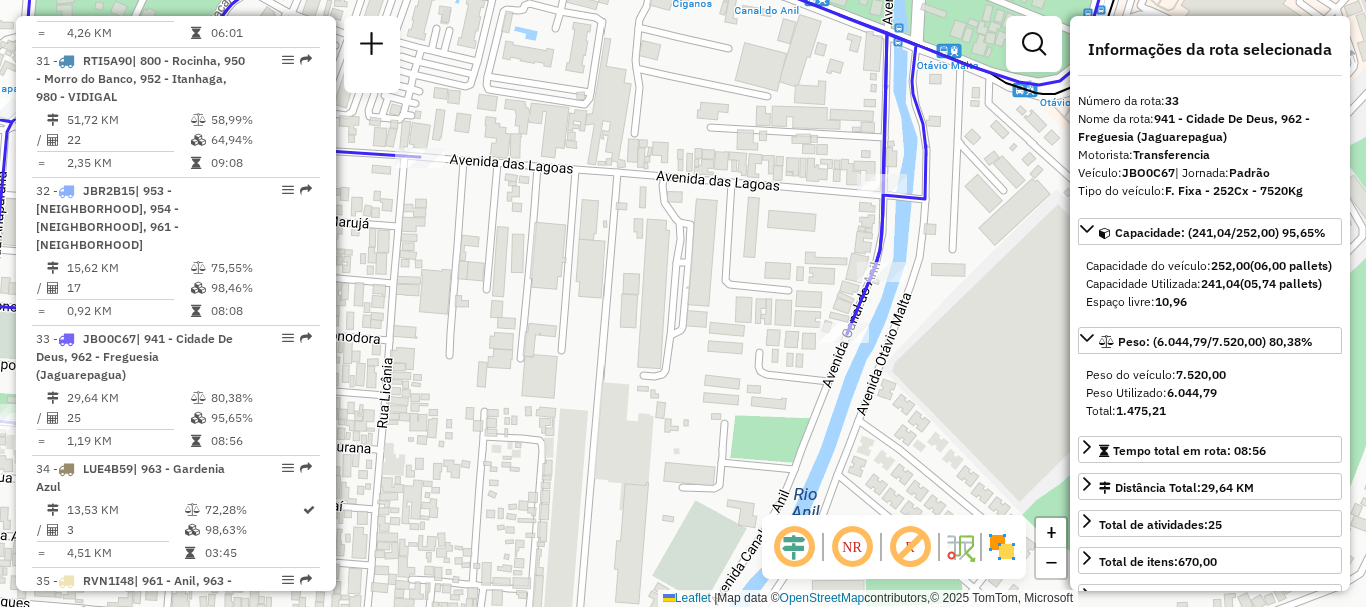 drag, startPoint x: 952, startPoint y: 329, endPoint x: 745, endPoint y: 234, distance: 227.75865 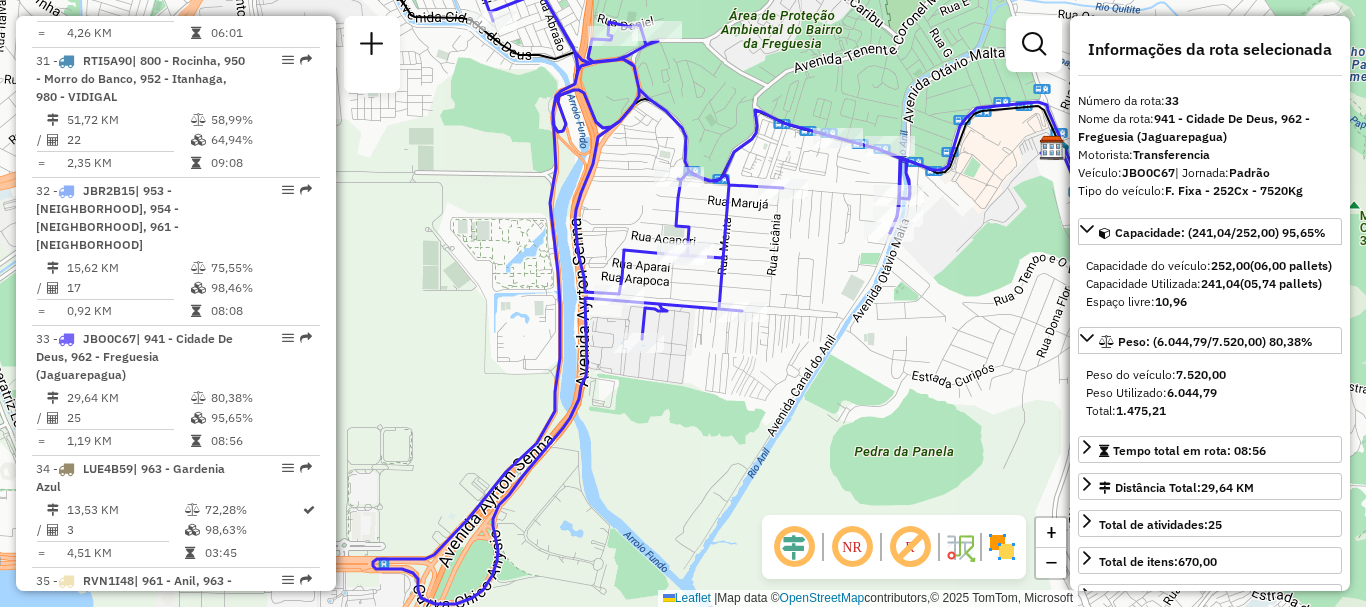 drag, startPoint x: 704, startPoint y: 256, endPoint x: 810, endPoint y: 234, distance: 108.25895 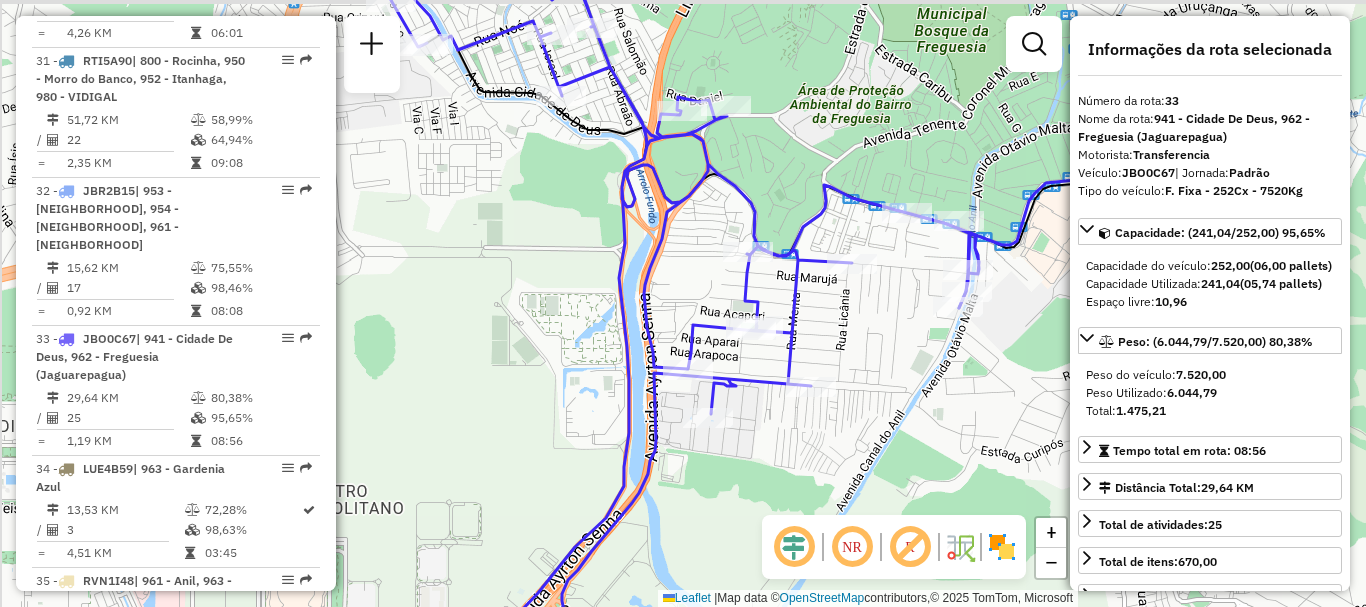 drag, startPoint x: 641, startPoint y: 246, endPoint x: 664, endPoint y: 277, distance: 38.600517 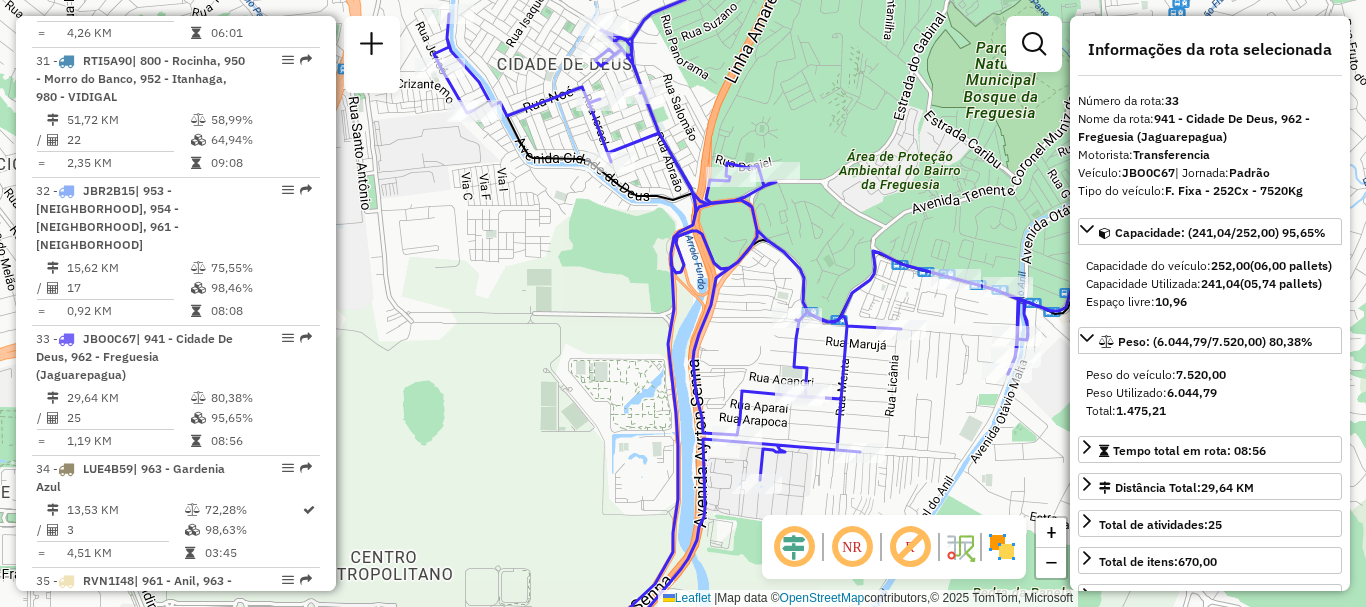 drag, startPoint x: 634, startPoint y: 256, endPoint x: 695, endPoint y: 351, distance: 112.898186 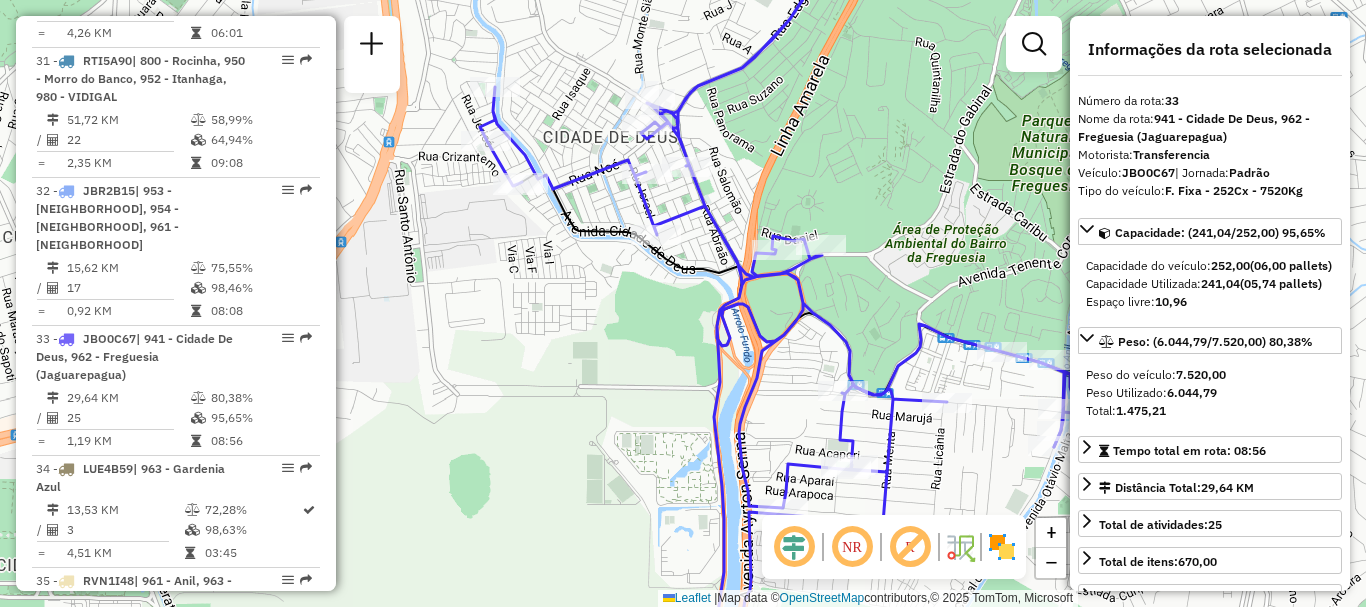 drag, startPoint x: 642, startPoint y: 334, endPoint x: 668, endPoint y: 366, distance: 41.231056 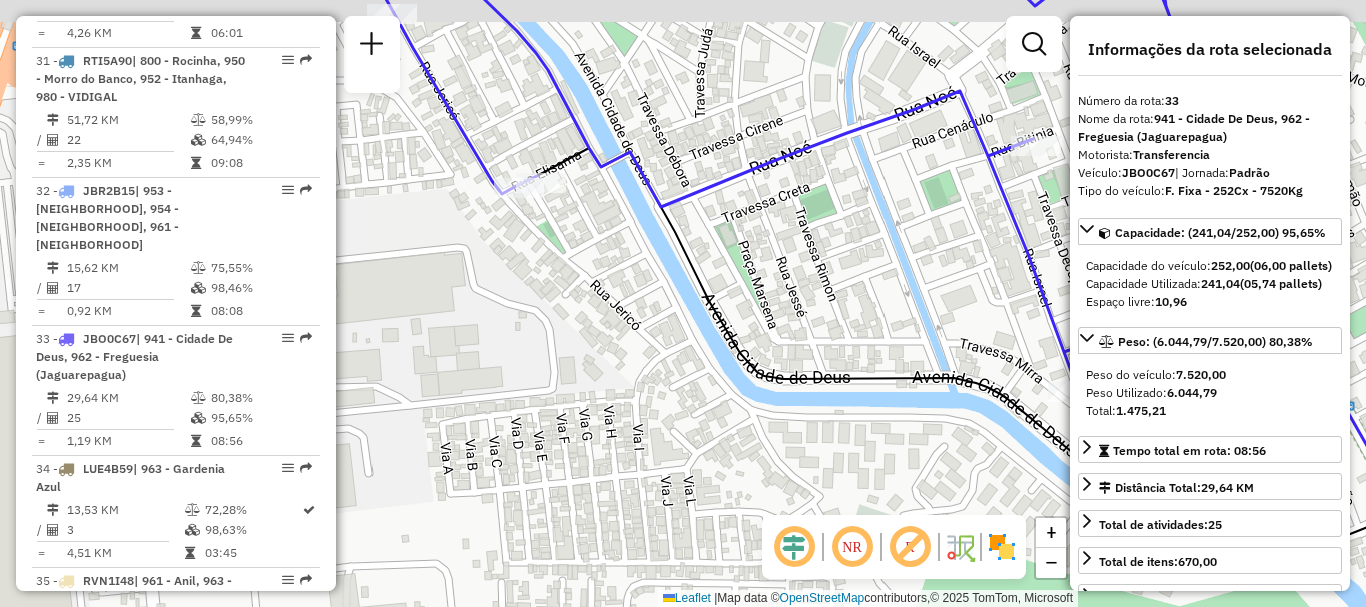 drag, startPoint x: 554, startPoint y: 247, endPoint x: 584, endPoint y: 324, distance: 82.637764 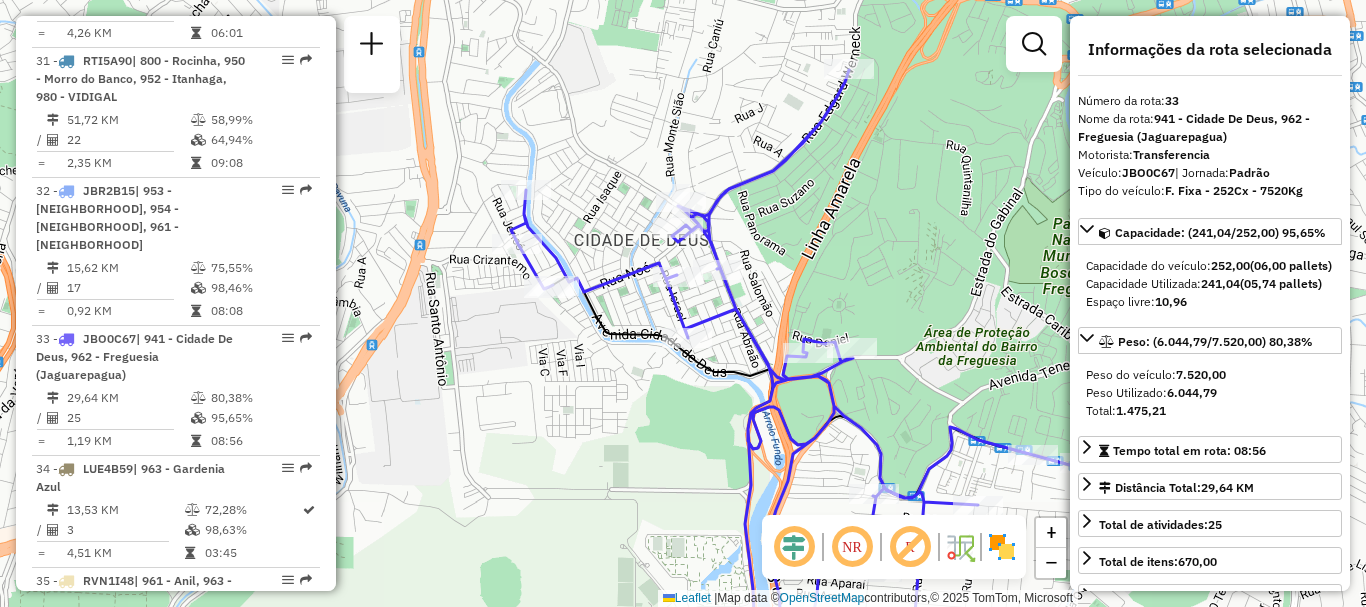 drag, startPoint x: 654, startPoint y: 361, endPoint x: 564, endPoint y: 288, distance: 115.88356 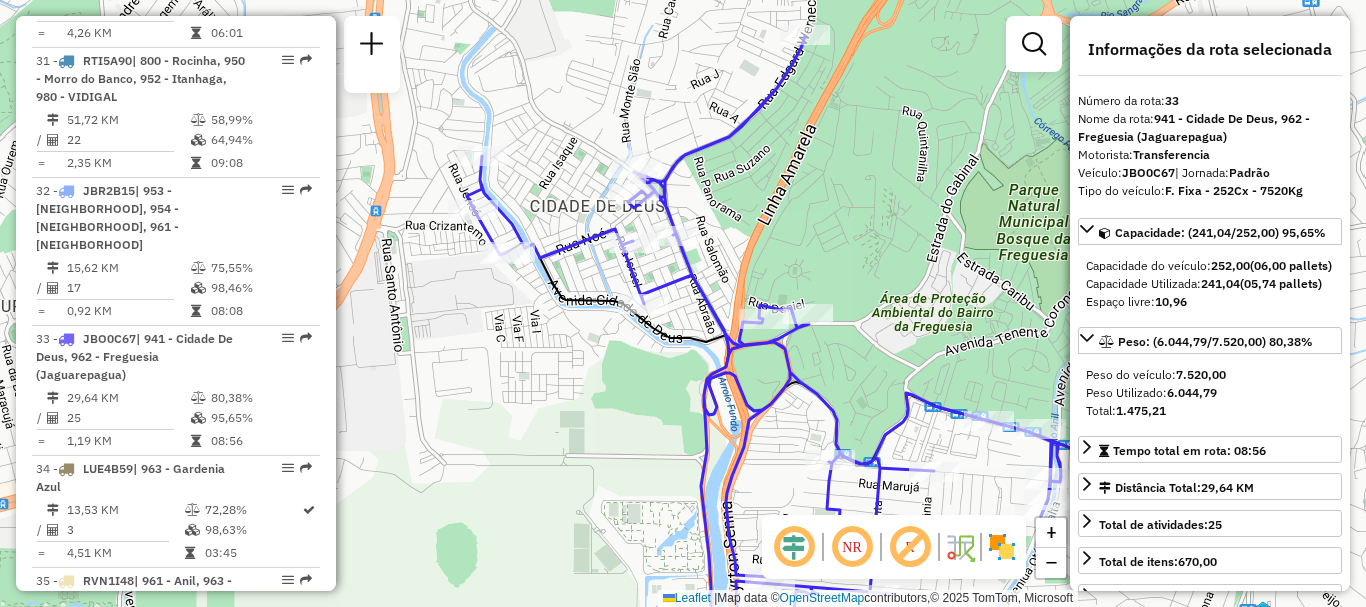 drag, startPoint x: 618, startPoint y: 342, endPoint x: 448, endPoint y: 195, distance: 224.74208 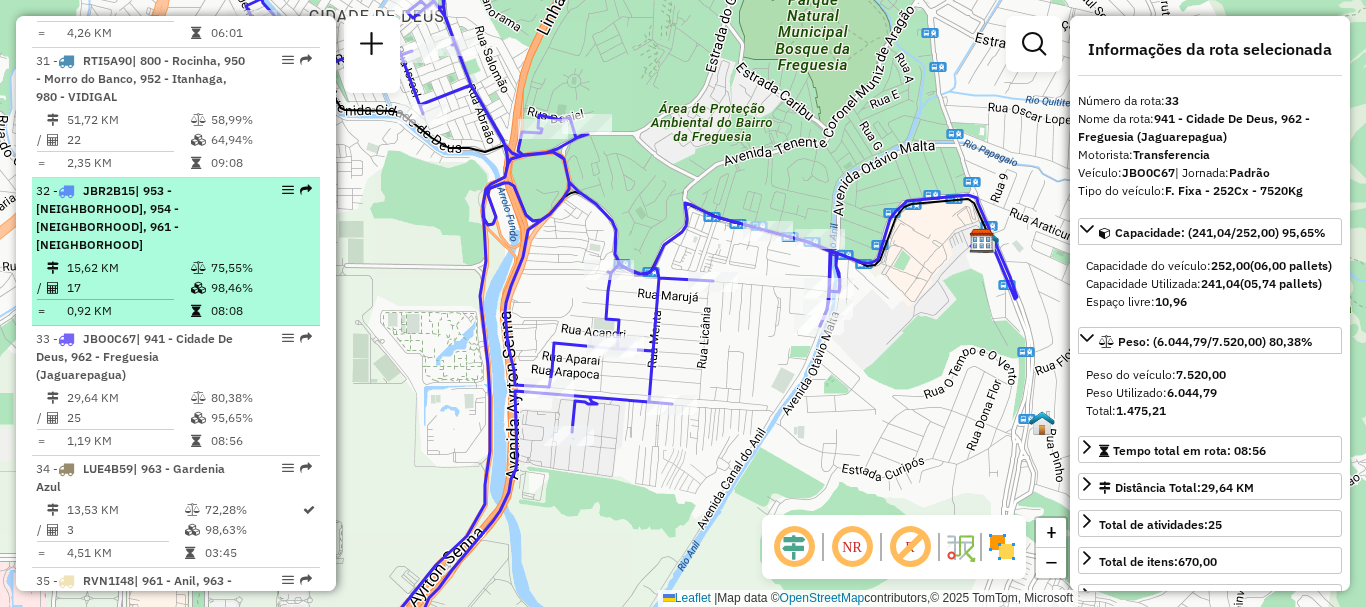 click on "| 953 - [NEIGHBORHOOD], 954 - [NEIGHBORHOOD], 961 - [NEIGHBORHOOD]" at bounding box center [107, 217] 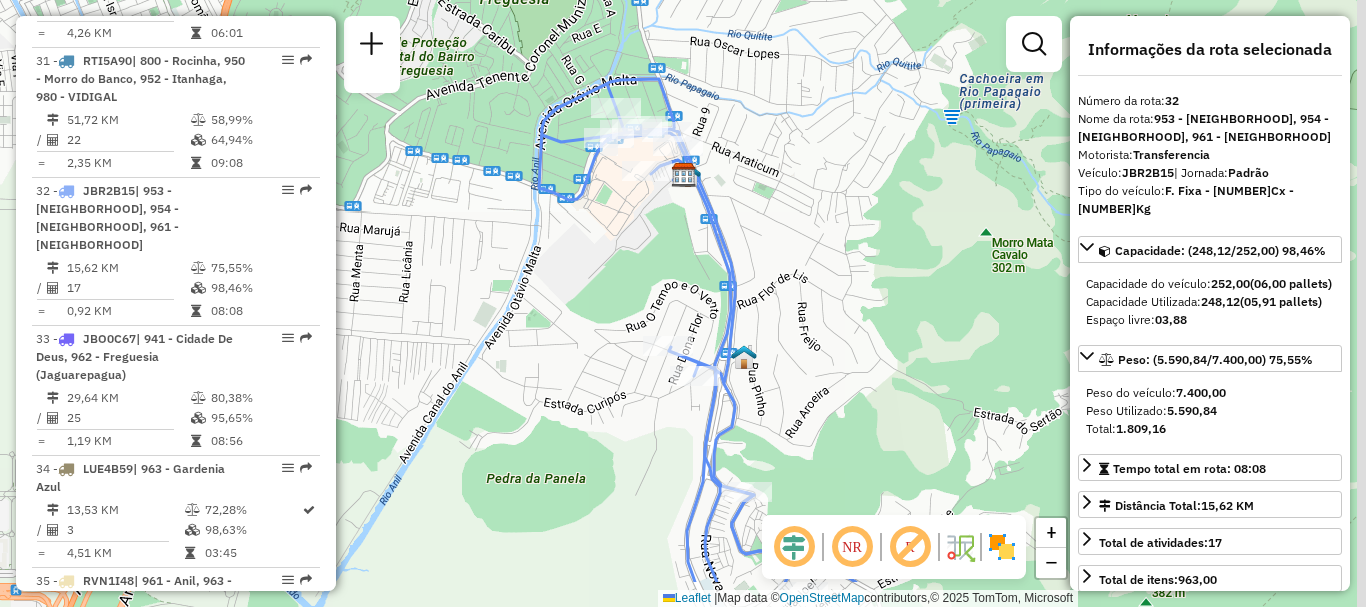 drag, startPoint x: 647, startPoint y: 211, endPoint x: 599, endPoint y: 95, distance: 125.53884 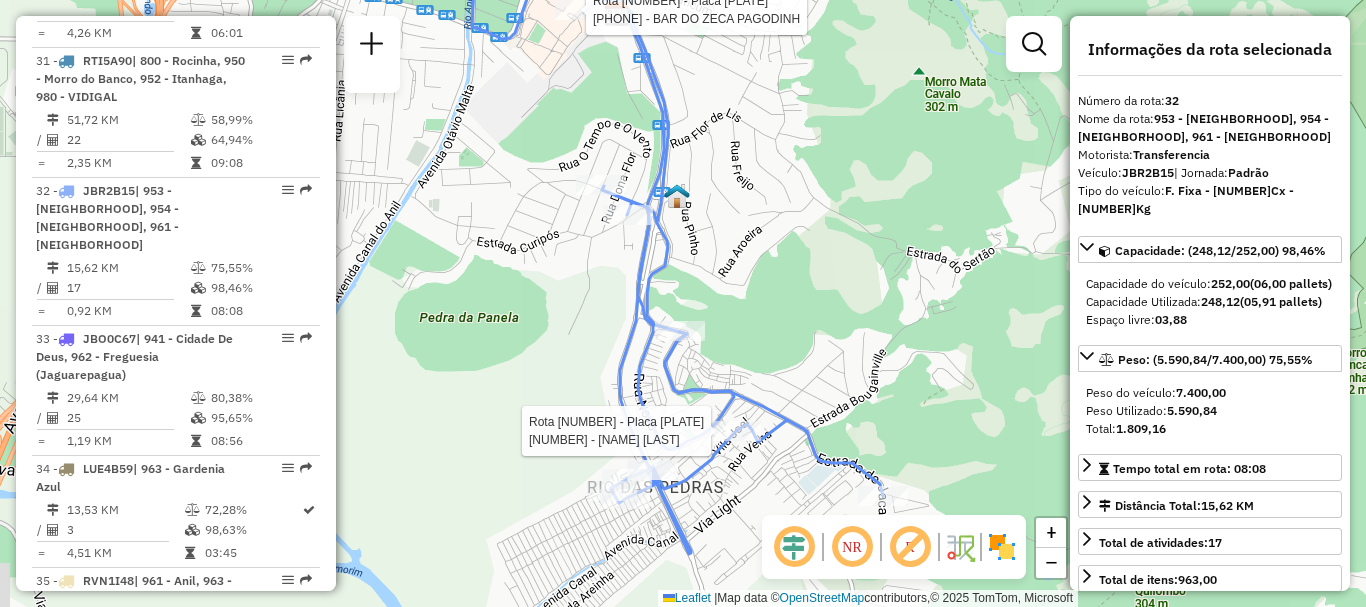 drag, startPoint x: 726, startPoint y: 442, endPoint x: 716, endPoint y: 284, distance: 158.31615 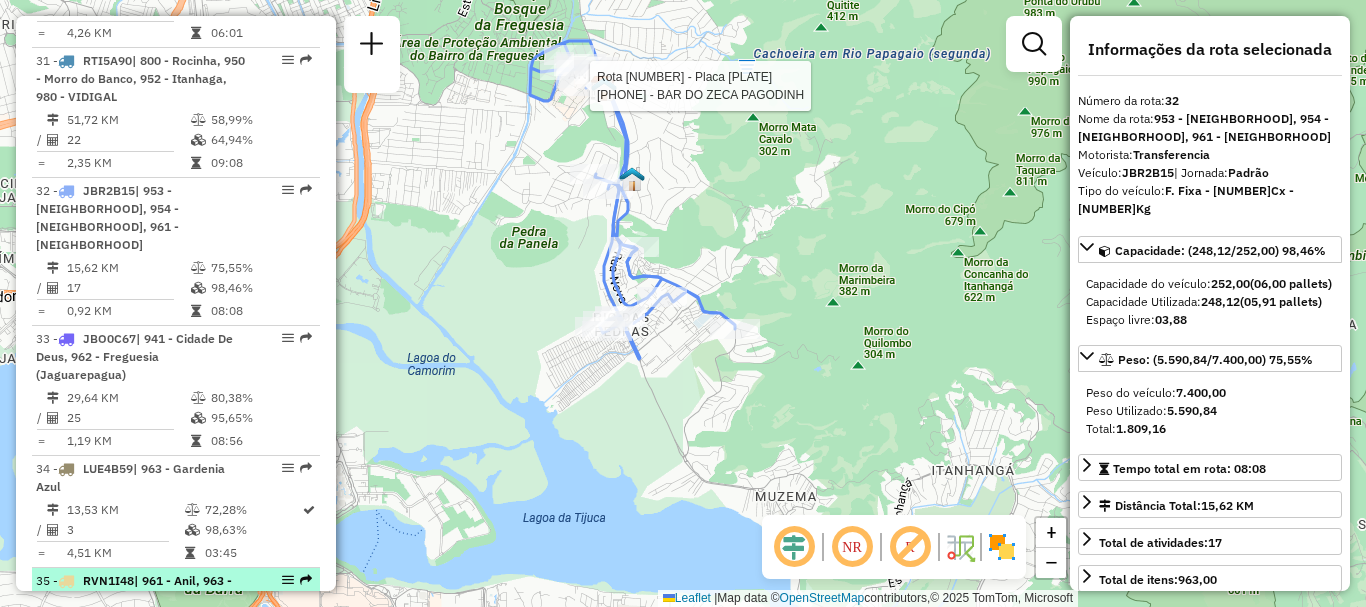 click on "| 961 - Anil, 963 - Gardenia Azul, 964 - Gardenia Azul" at bounding box center [135, 589] 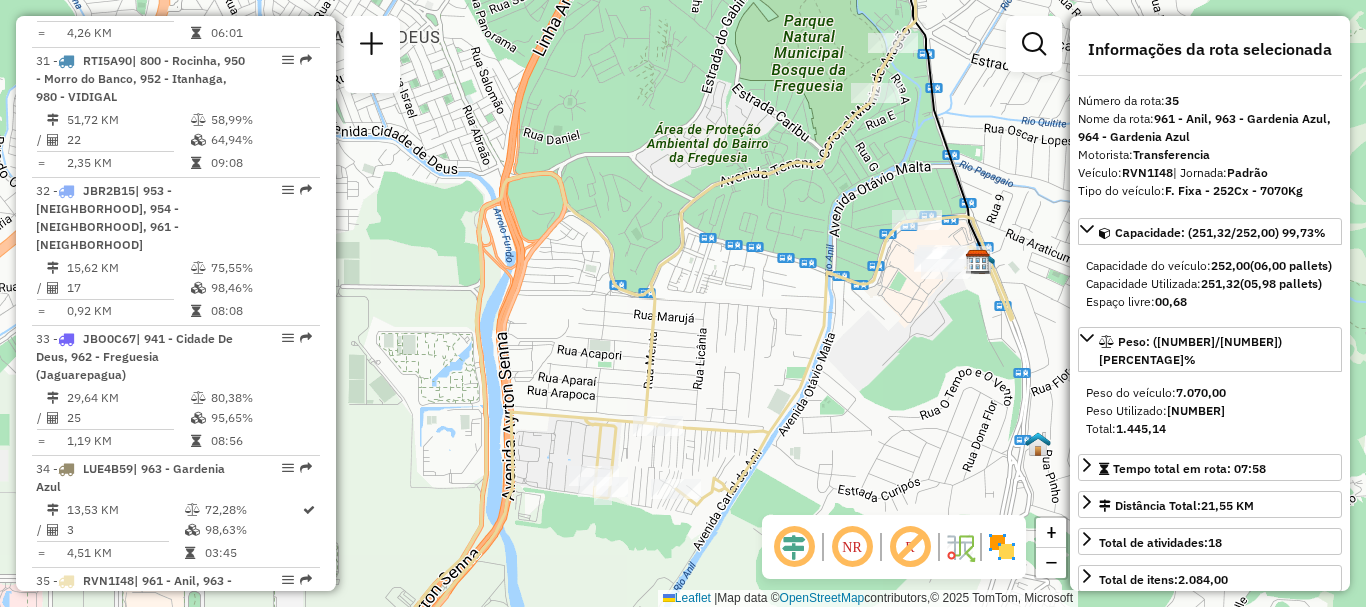 drag, startPoint x: 807, startPoint y: 299, endPoint x: 717, endPoint y: 340, distance: 98.89894 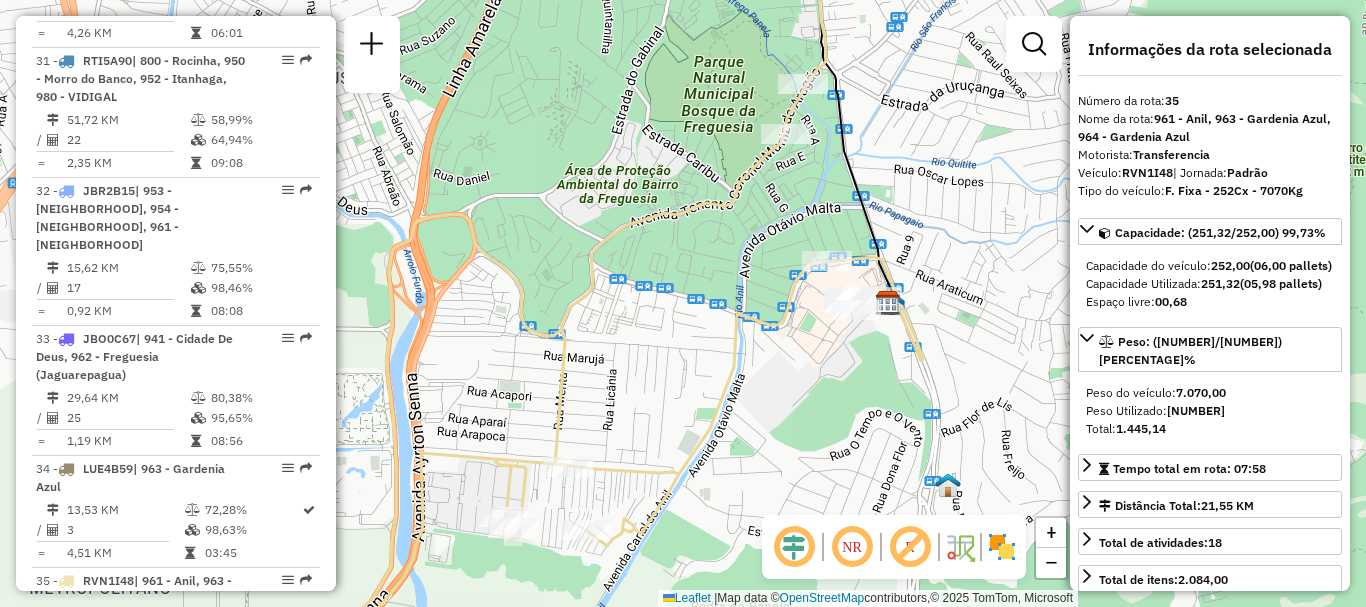 scroll, scrollTop: 4234, scrollLeft: 0, axis: vertical 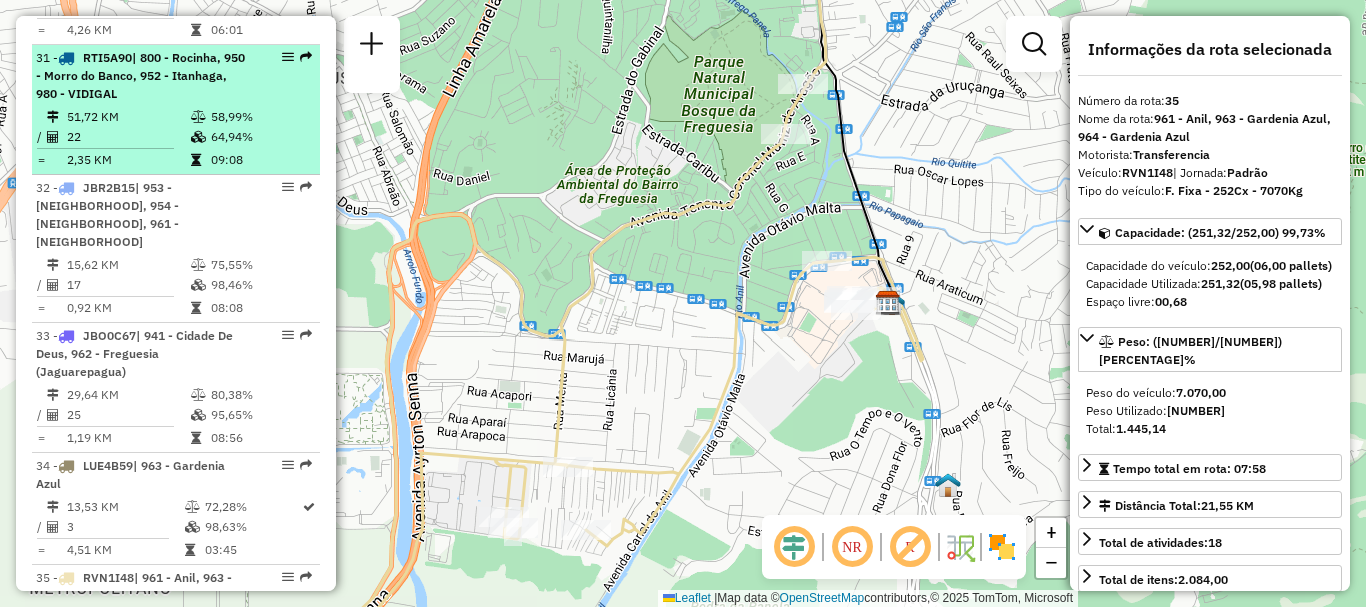 click on "| [NUMBER] - [NEIGHBORHOOD], [NUMBER] - [NEIGHBORHOOD], [NUMBER] - [NEIGHBORHOOD], [NUMBER] - [NEIGHBORHOOD]" at bounding box center (142, 76) 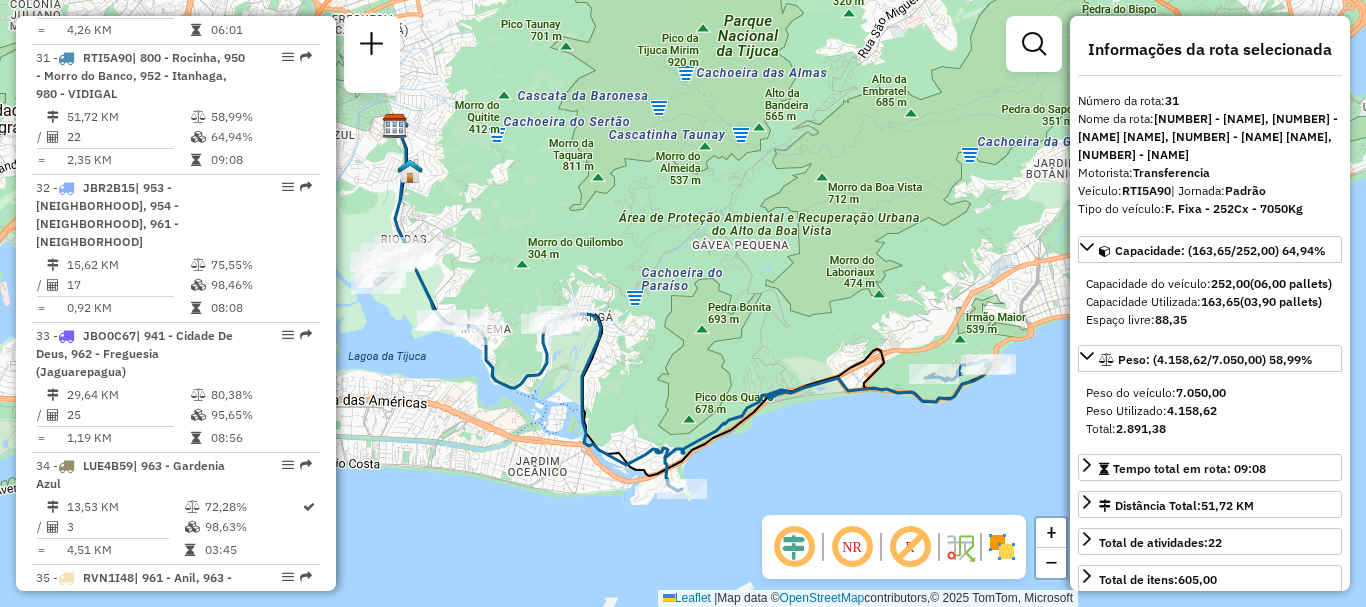 drag, startPoint x: 538, startPoint y: 271, endPoint x: 565, endPoint y: 263, distance: 28.160255 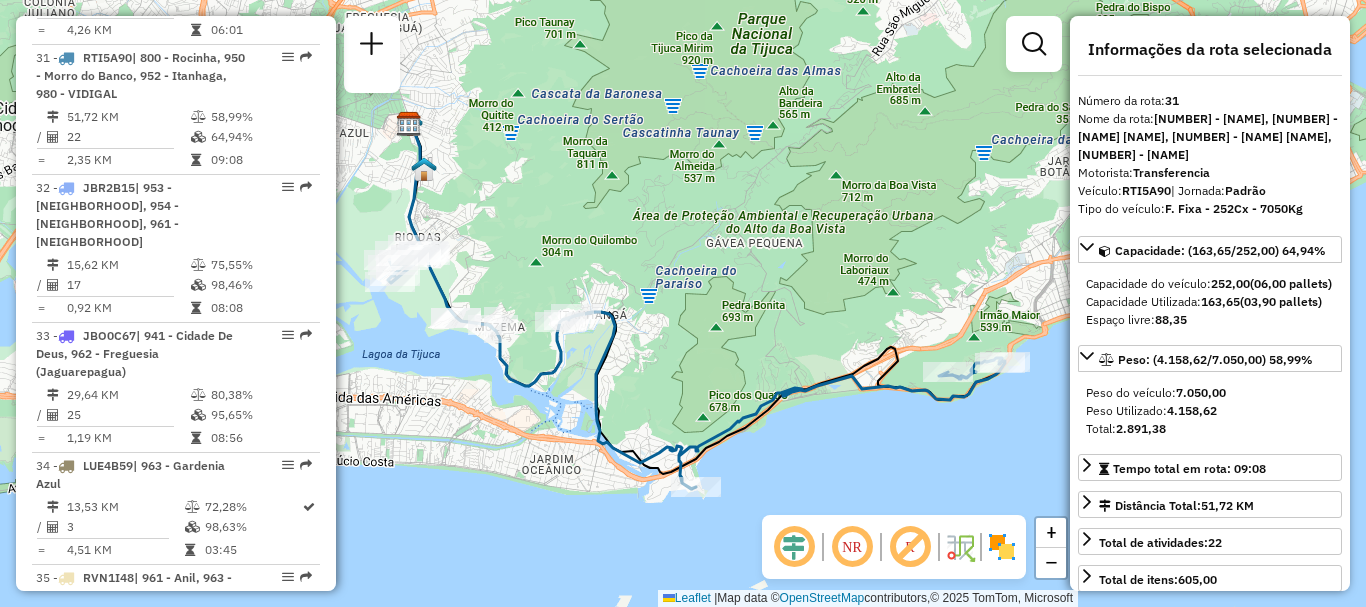 drag, startPoint x: 565, startPoint y: 263, endPoint x: 576, endPoint y: 257, distance: 12.529964 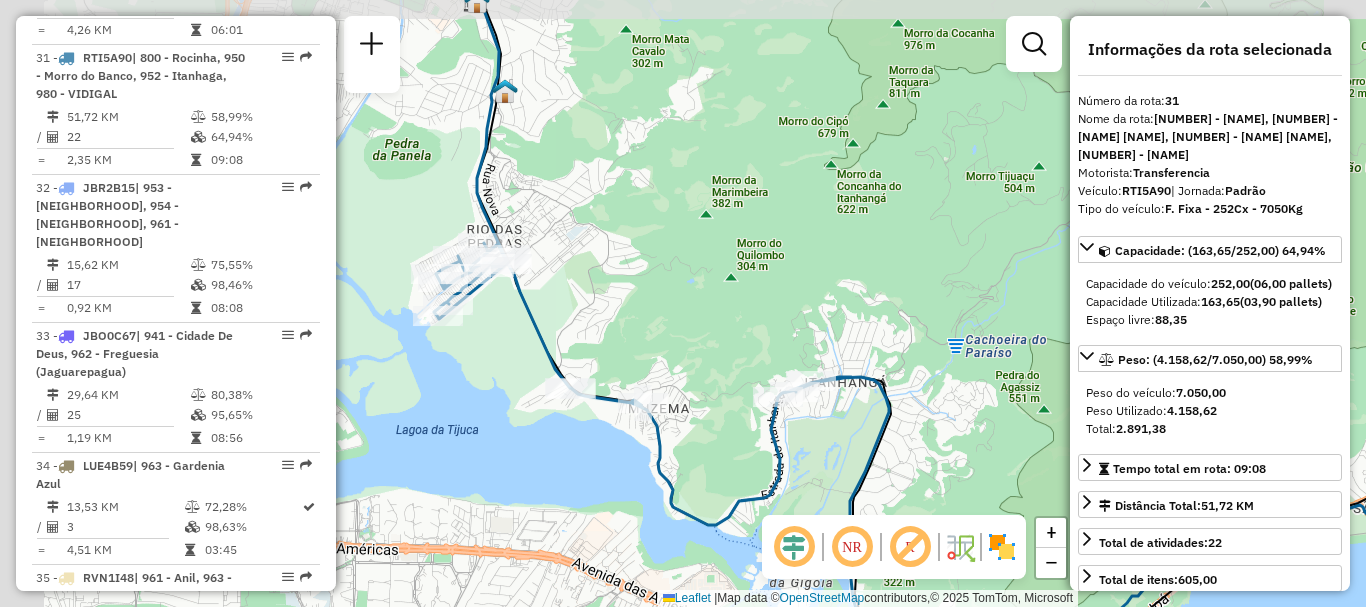 drag, startPoint x: 792, startPoint y: 298, endPoint x: 939, endPoint y: 307, distance: 147.27525 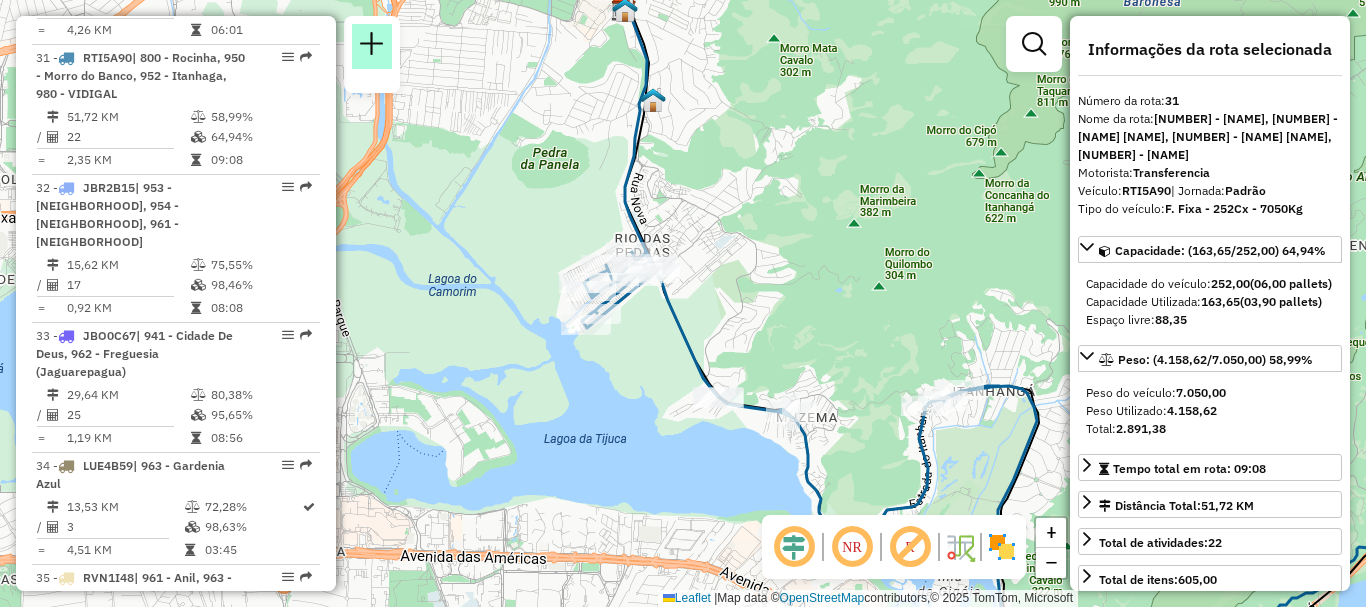 scroll, scrollTop: 4585, scrollLeft: 0, axis: vertical 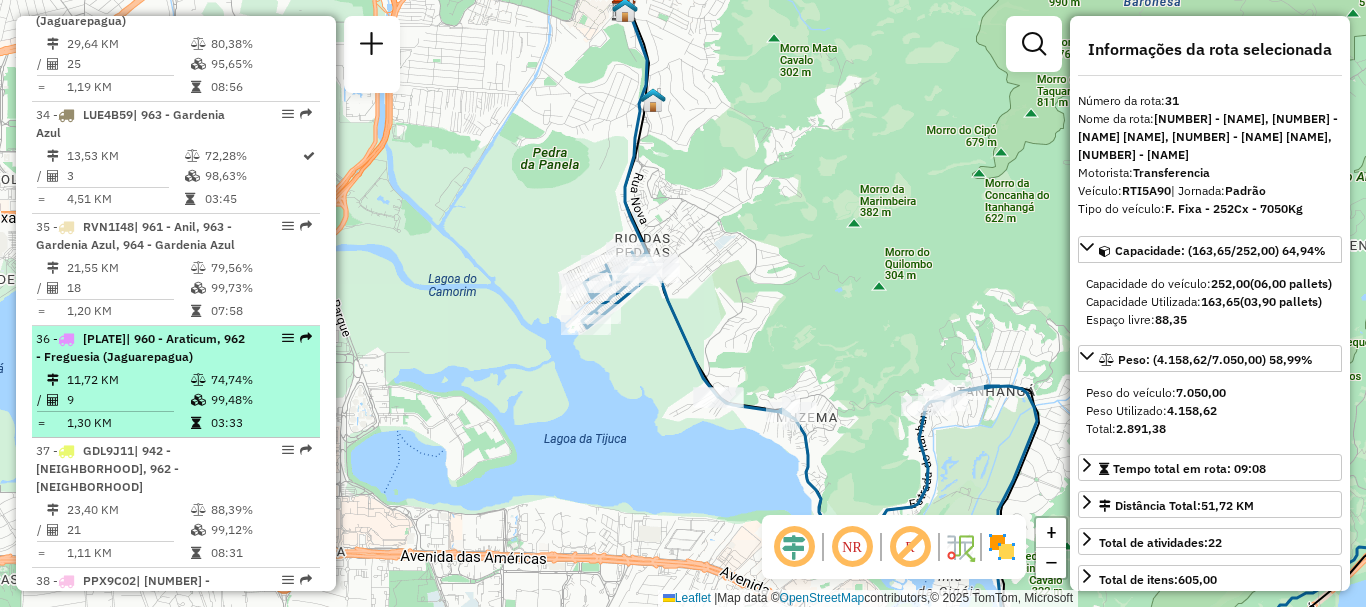 click on "9" at bounding box center [128, 400] 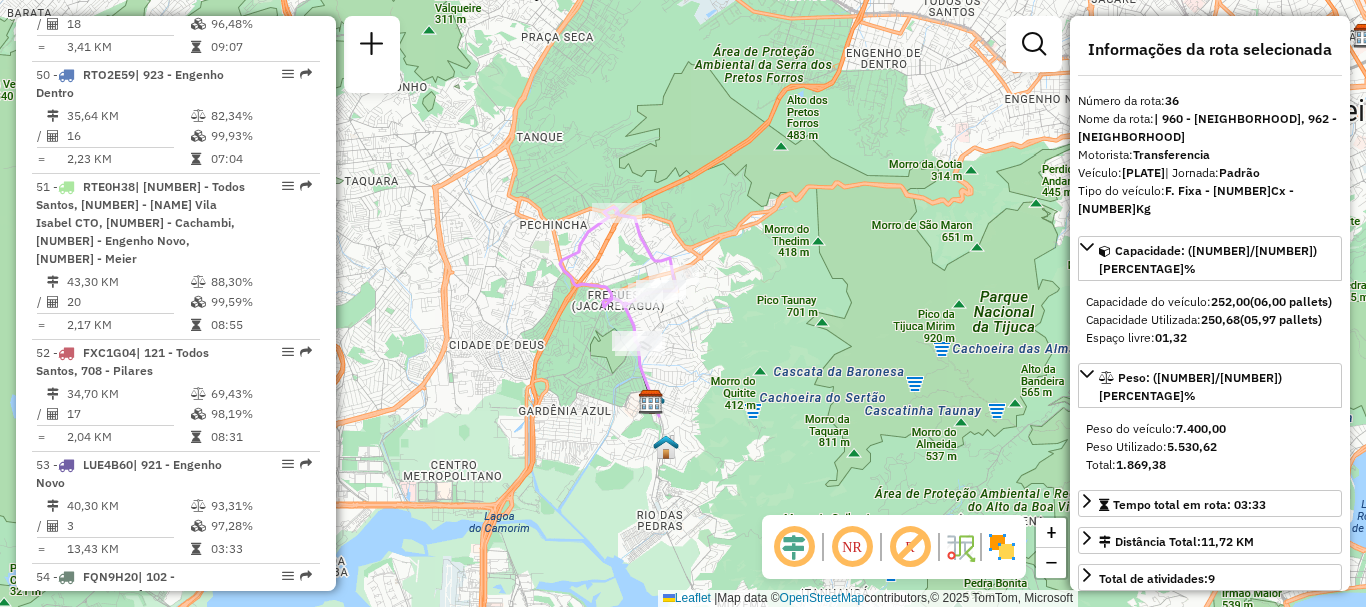 scroll, scrollTop: 4361, scrollLeft: 0, axis: vertical 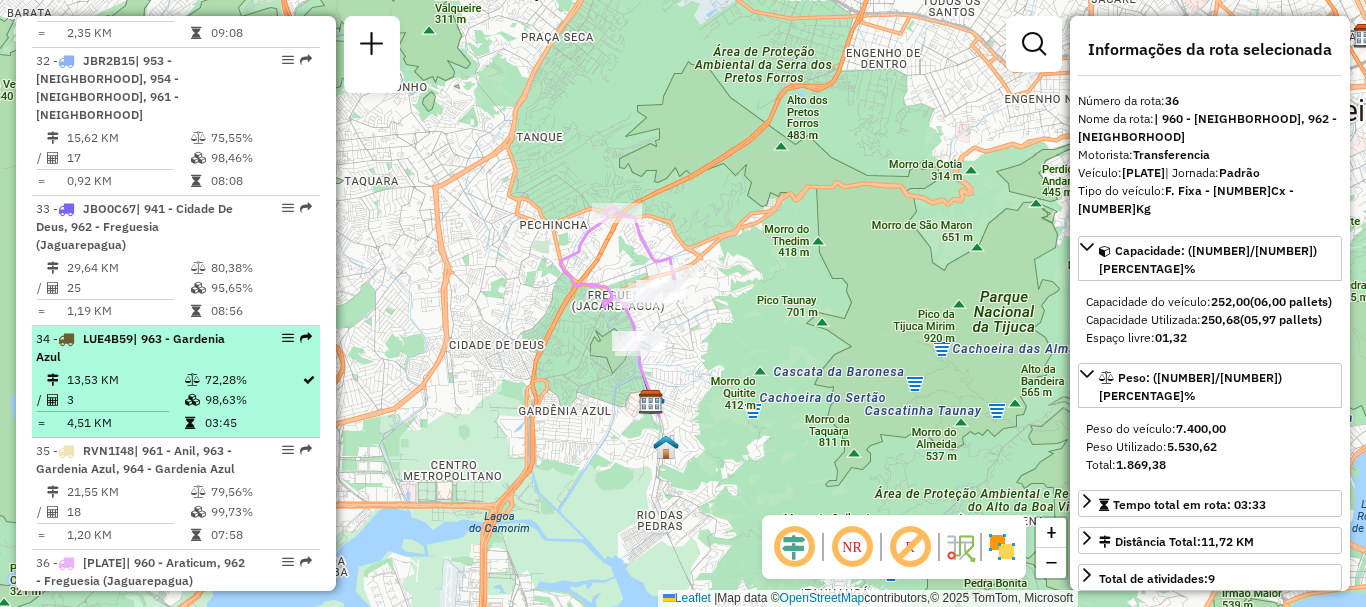 click on "LUE4B59" at bounding box center (108, 338) 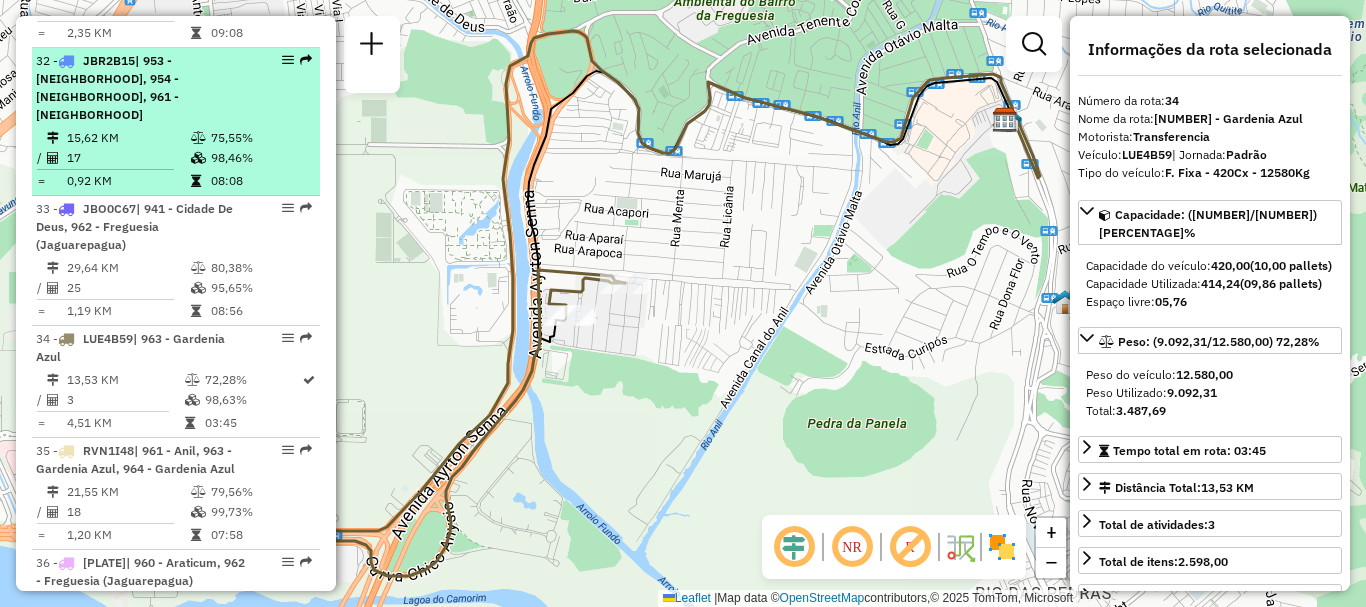 click on "| 953 - [NEIGHBORHOOD], 954 - [NEIGHBORHOOD], 961 - [NEIGHBORHOOD]" at bounding box center [107, 87] 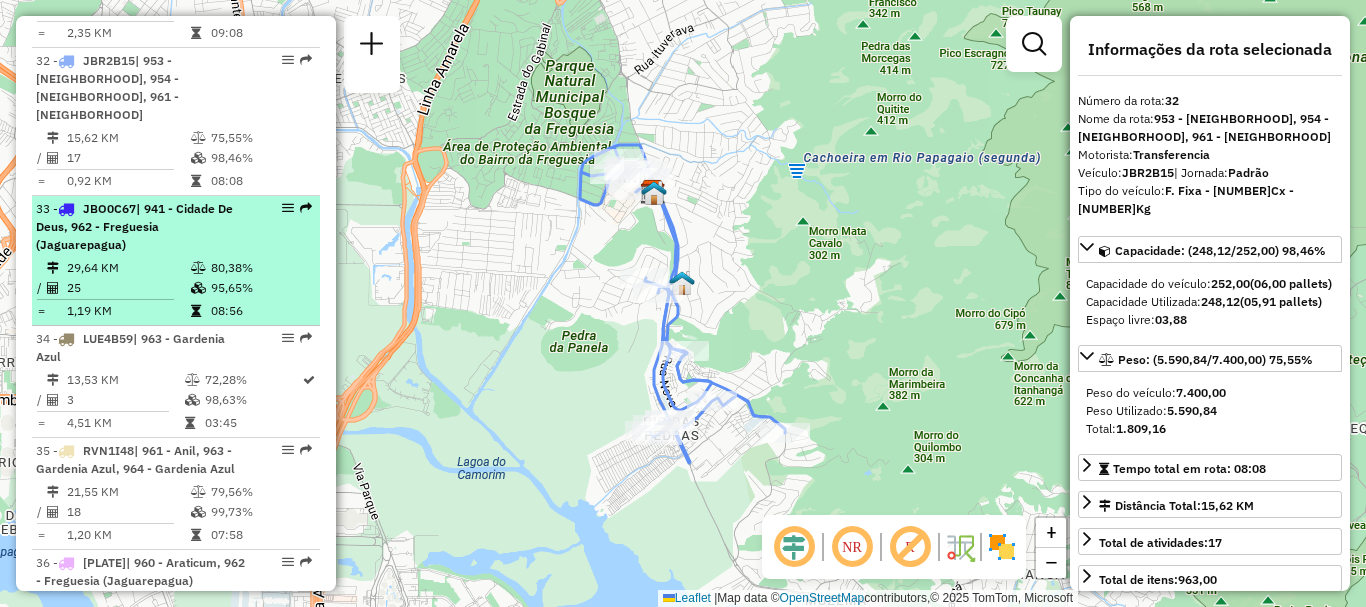 click on "| [NUMBER] - [NEIGHBORHOOD], [NUMBER] - [NEIGHBORHOOD] ([NEIGHBORHOOD])" at bounding box center (142, 227) 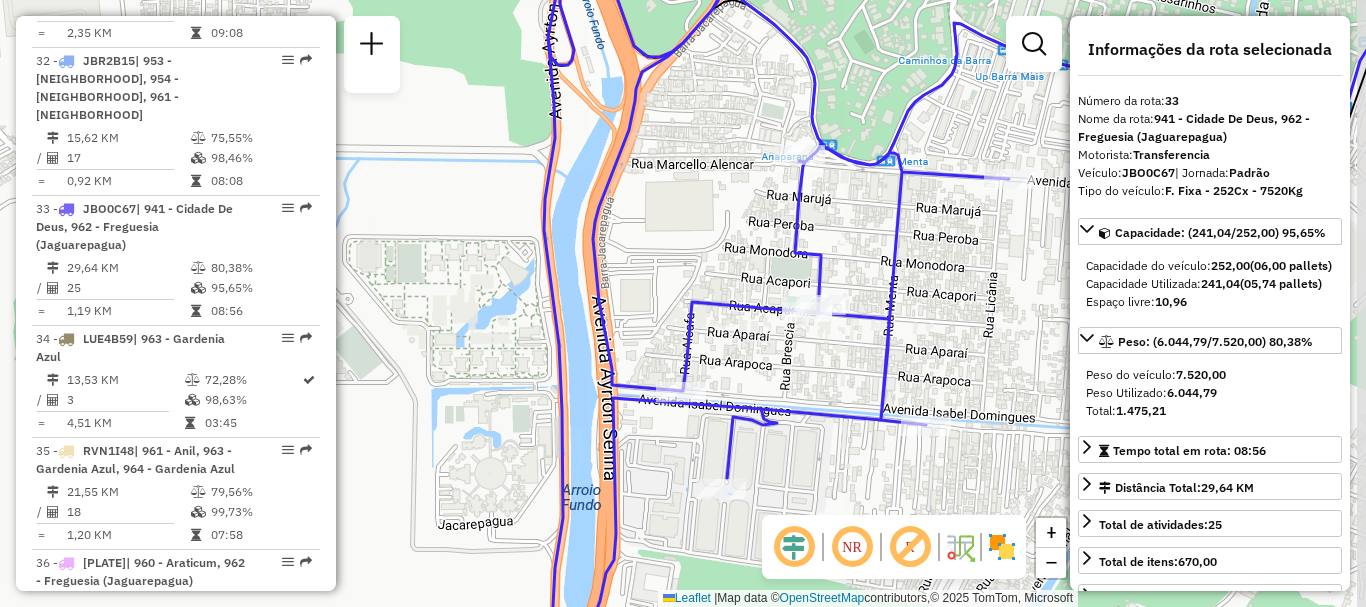 drag, startPoint x: 927, startPoint y: 351, endPoint x: 904, endPoint y: 371, distance: 30.479502 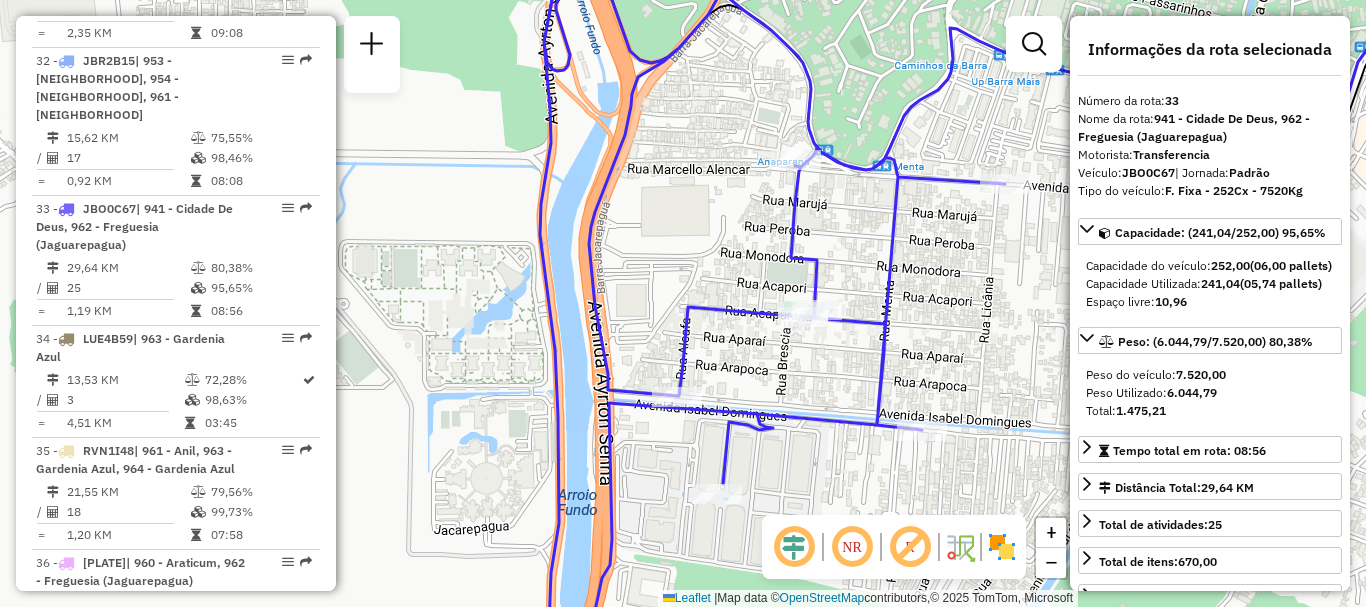 click on "Janela de atendimento Grade de atendimento Capacidade Transportadoras Veículos Cliente Pedidos  Rotas Selecione os dias de semana para filtrar as janelas de atendimento  Seg   Ter   Qua   Qui   Sex   Sáb   Dom  Informe o período da janela de atendimento: De: Até:  Filtrar exatamente a janela do cliente  Considerar janela de atendimento padrão  Selecione os dias de semana para filtrar as grades de atendimento  Seg   Ter   Qua   Qui   Sex   Sáb   Dom   Considerar clientes sem dia de atendimento cadastrado  Clientes fora do dia de atendimento selecionado Filtrar as atividades entre os valores definidos abaixo:  Peso mínimo:   Peso máximo:   Cubagem mínima:   Cubagem máxima:   De:   Até:  Filtrar as atividades entre o tempo de atendimento definido abaixo:  De:   Até:   Considerar capacidade total dos clientes não roteirizados Transportadora: Selecione um ou mais itens Tipo de veículo: Selecione um ou mais itens Veículo: Selecione um ou mais itens Motorista: Selecione um ou mais itens Nome: Rótulo:" 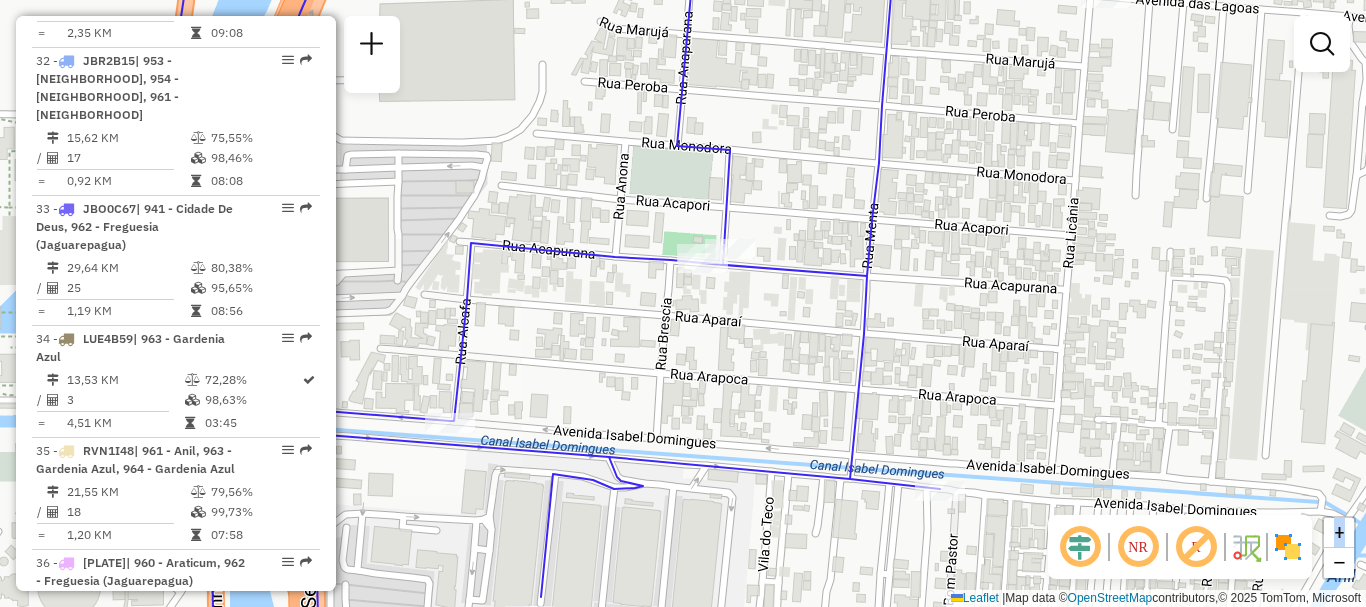 click on "Janela de atendimento Grade de atendimento Capacidade Transportadoras Veículos Cliente Pedidos  Rotas Selecione os dias de semana para filtrar as janelas de atendimento  Seg   Ter   Qua   Qui   Sex   Sáb   Dom  Informe o período da janela de atendimento: De: Até:  Filtrar exatamente a janela do cliente  Considerar janela de atendimento padrão  Selecione os dias de semana para filtrar as grades de atendimento  Seg   Ter   Qua   Qui   Sex   Sáb   Dom   Considerar clientes sem dia de atendimento cadastrado  Clientes fora do dia de atendimento selecionado Filtrar as atividades entre os valores definidos abaixo:  Peso mínimo:   Peso máximo:   Cubagem mínima:   Cubagem máxima:   De:   Até:  Filtrar as atividades entre o tempo de atendimento definido abaixo:  De:   Até:   Considerar capacidade total dos clientes não roteirizados Transportadora: Selecione um ou mais itens Tipo de veículo: Selecione um ou mais itens Veículo: Selecione um ou mais itens Motorista: Selecione um ou mais itens Nome: Rótulo:" 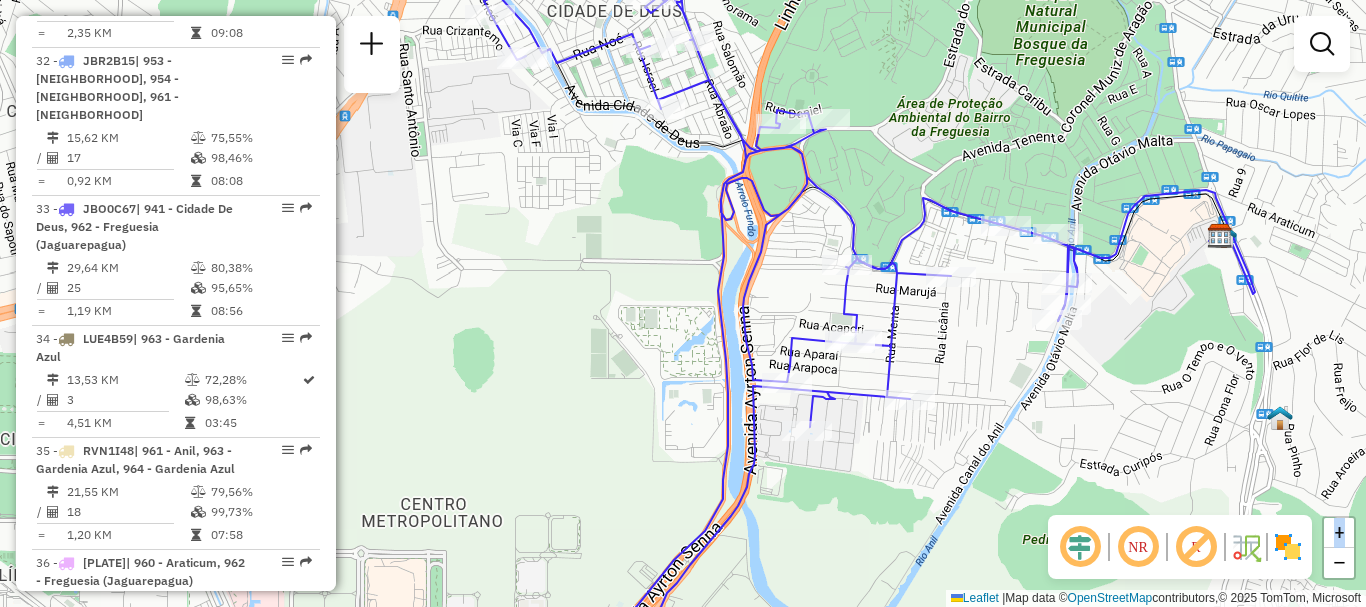 drag, startPoint x: 859, startPoint y: 297, endPoint x: 888, endPoint y: 308, distance: 31.016125 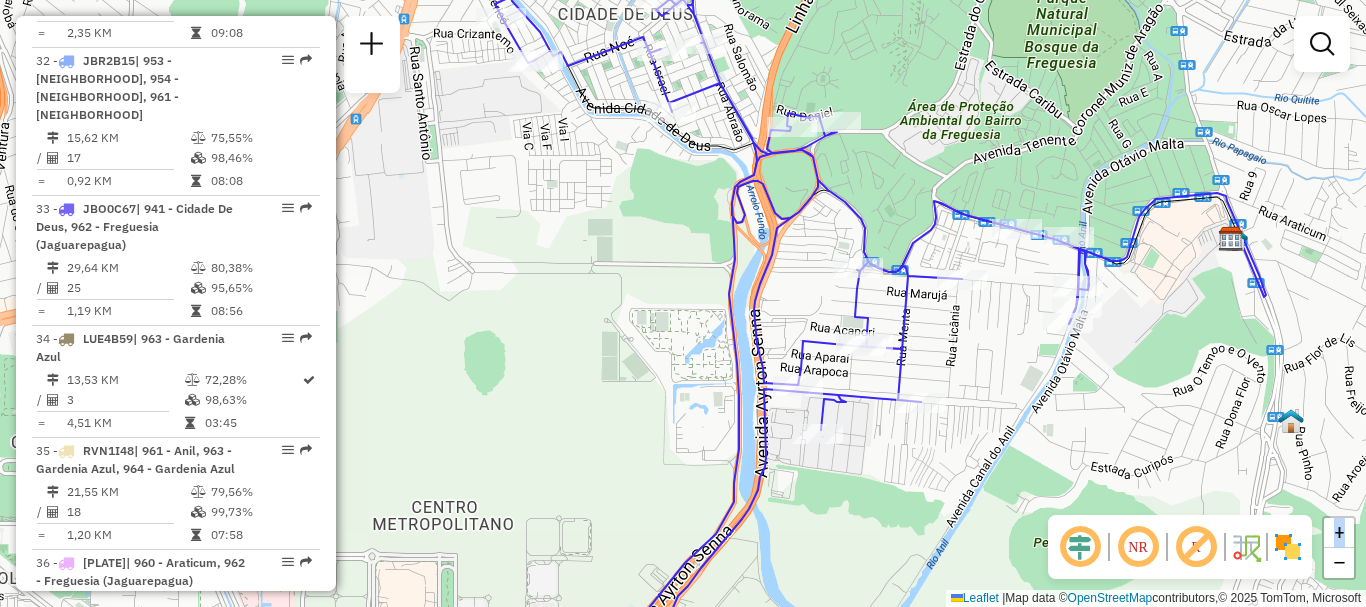 click on "Janela de atendimento Grade de atendimento Capacidade Transportadoras Veículos Cliente Pedidos  Rotas Selecione os dias de semana para filtrar as janelas de atendimento  Seg   Ter   Qua   Qui   Sex   Sáb   Dom  Informe o período da janela de atendimento: De: Até:  Filtrar exatamente a janela do cliente  Considerar janela de atendimento padrão  Selecione os dias de semana para filtrar as grades de atendimento  Seg   Ter   Qua   Qui   Sex   Sáb   Dom   Considerar clientes sem dia de atendimento cadastrado  Clientes fora do dia de atendimento selecionado Filtrar as atividades entre os valores definidos abaixo:  Peso mínimo:   Peso máximo:   Cubagem mínima:   Cubagem máxima:   De:   Até:  Filtrar as atividades entre o tempo de atendimento definido abaixo:  De:   Até:   Considerar capacidade total dos clientes não roteirizados Transportadora: Selecione um ou mais itens Tipo de veículo: Selecione um ou mais itens Veículo: Selecione um ou mais itens Motorista: Selecione um ou mais itens Nome: Rótulo:" 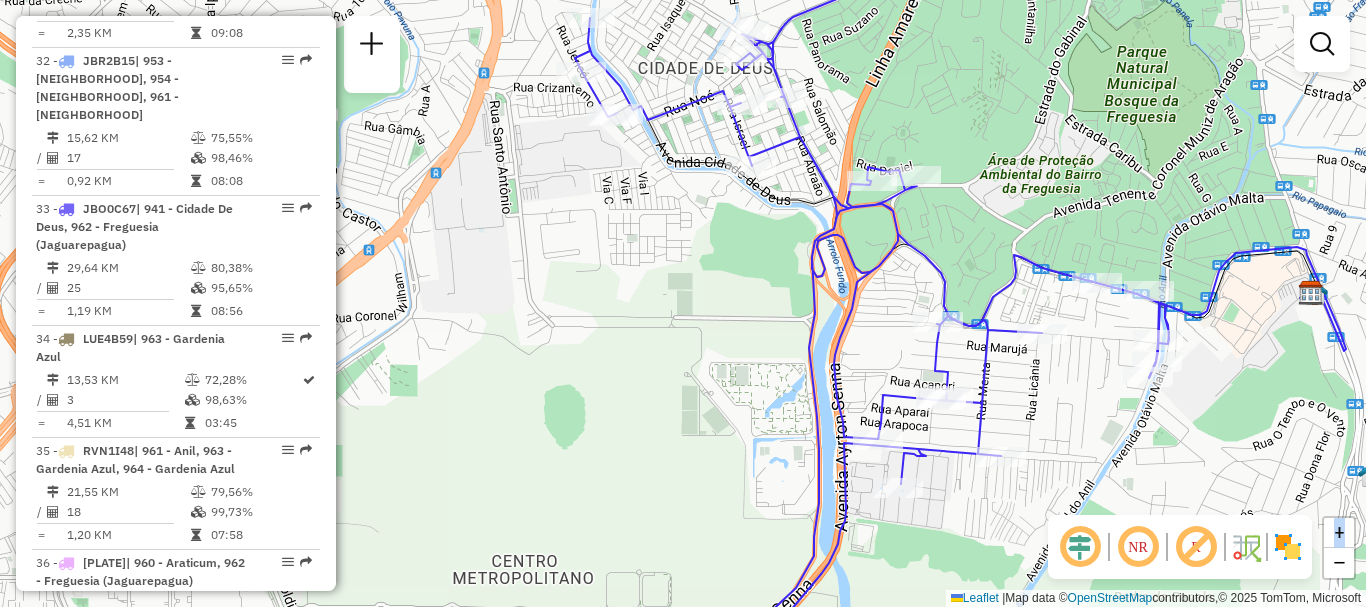 drag, startPoint x: 941, startPoint y: 329, endPoint x: 954, endPoint y: 342, distance: 18.384777 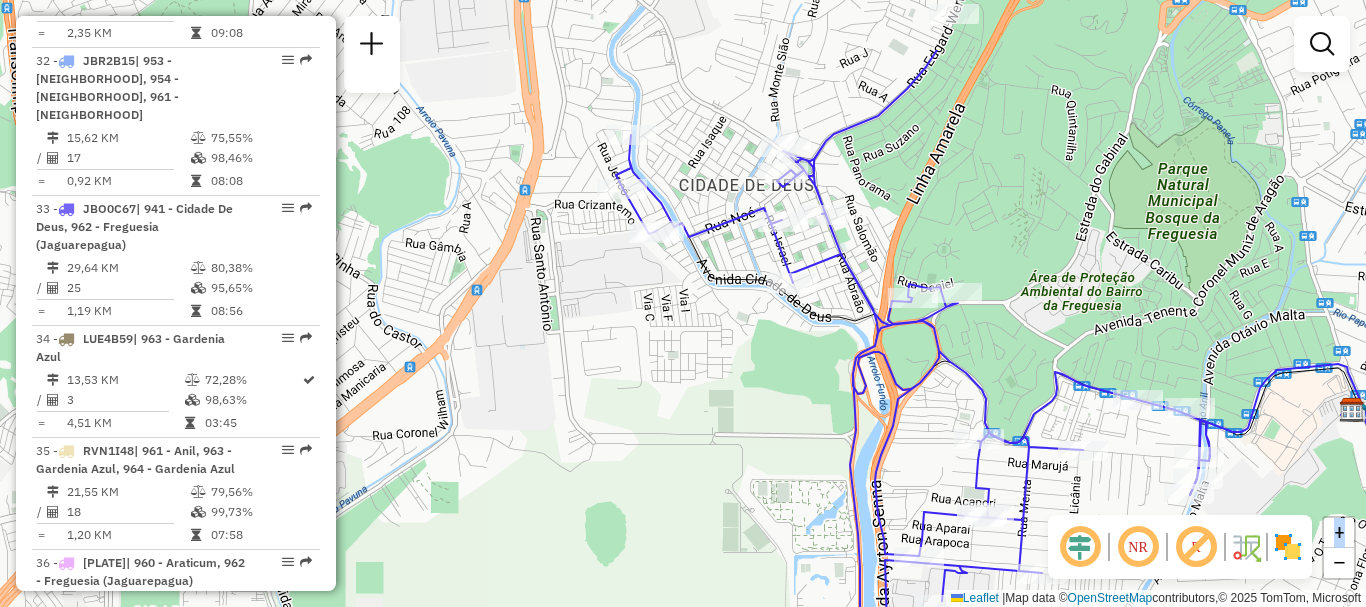 drag, startPoint x: 854, startPoint y: 321, endPoint x: 893, endPoint y: 440, distance: 125.22779 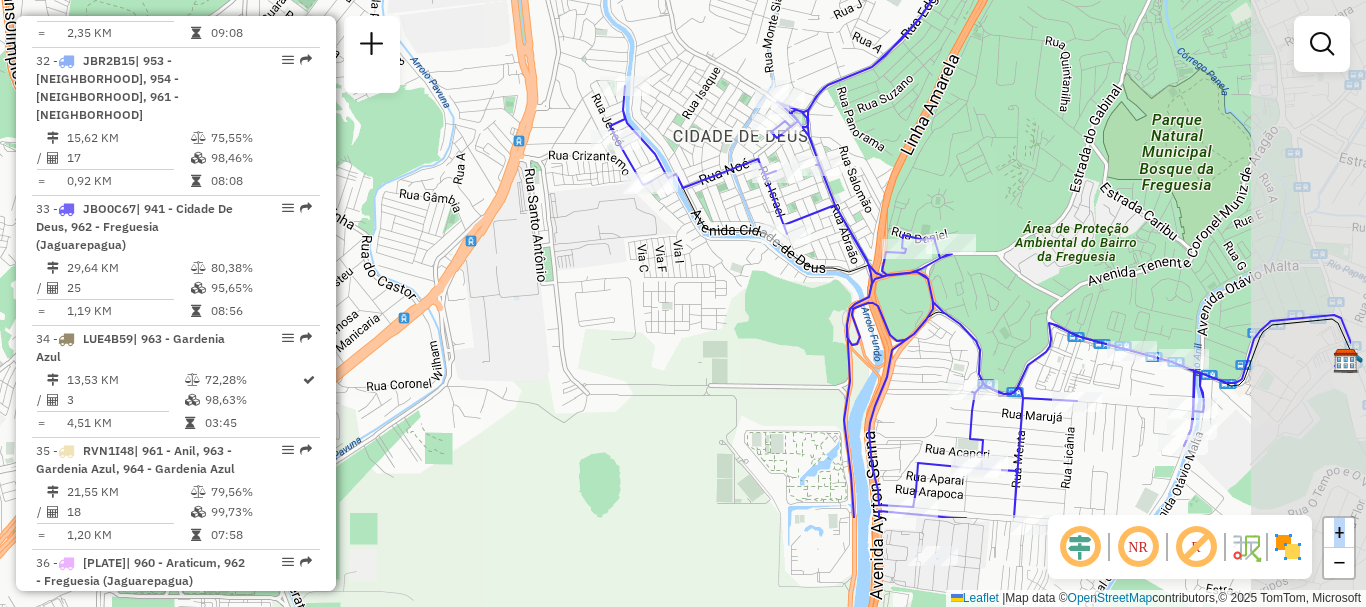drag, startPoint x: 1017, startPoint y: 265, endPoint x: 769, endPoint y: 47, distance: 330.19388 